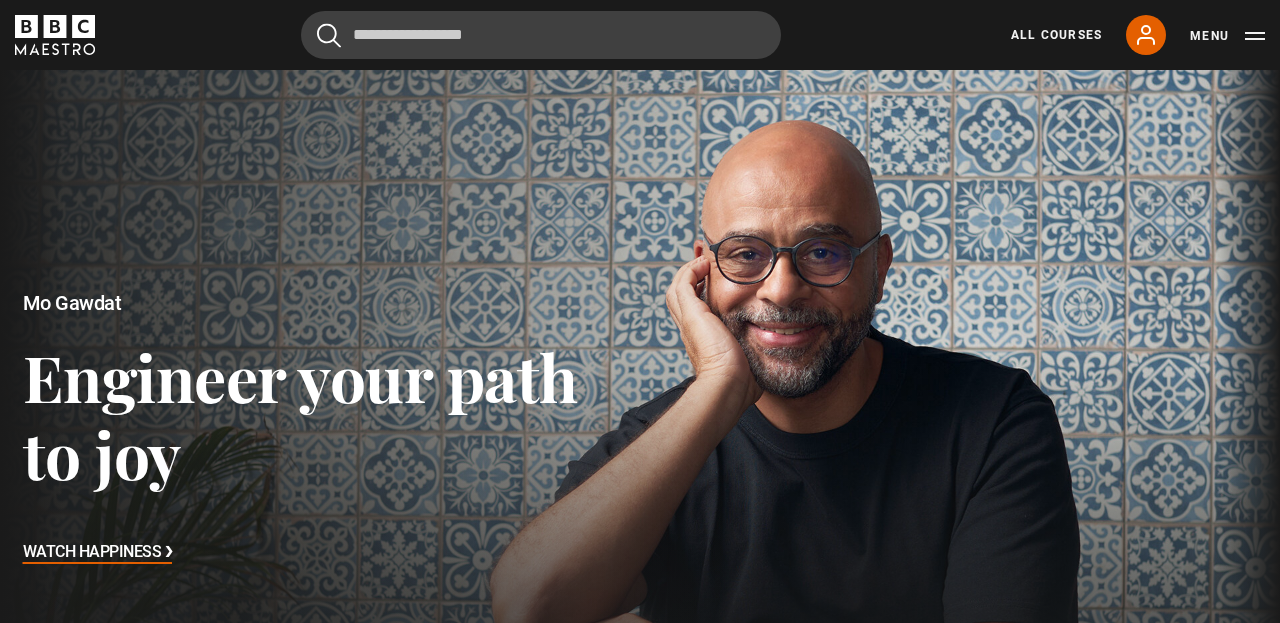 scroll, scrollTop: 614, scrollLeft: 0, axis: vertical 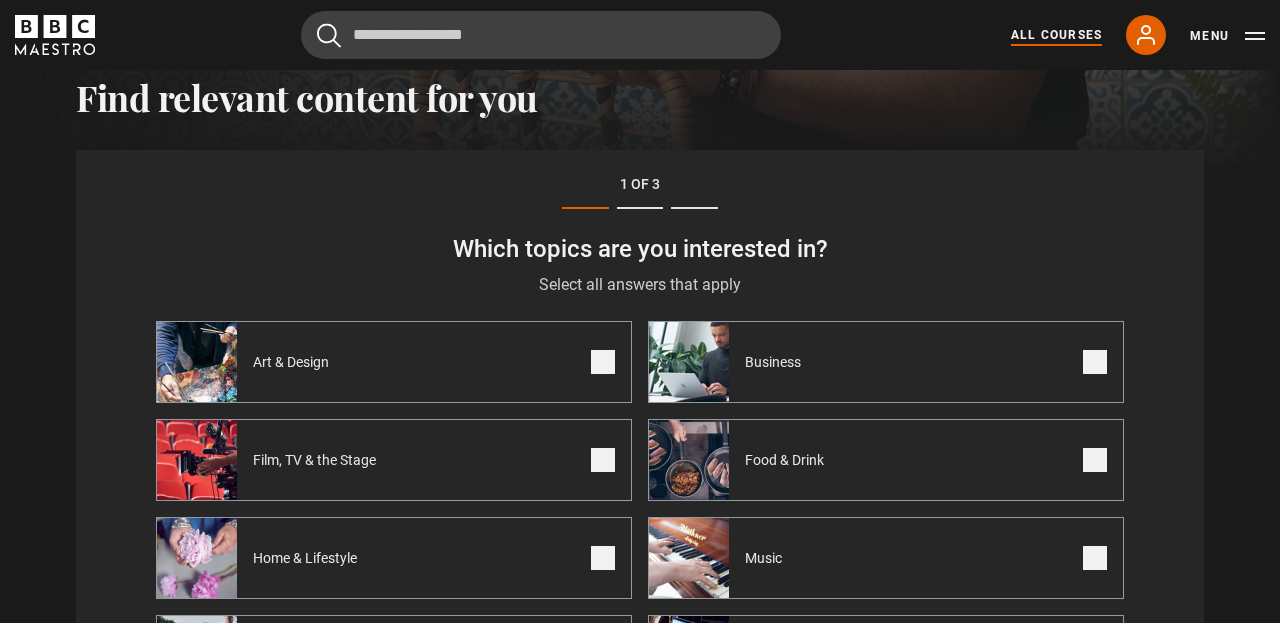 click on "All Courses" at bounding box center (1056, 35) 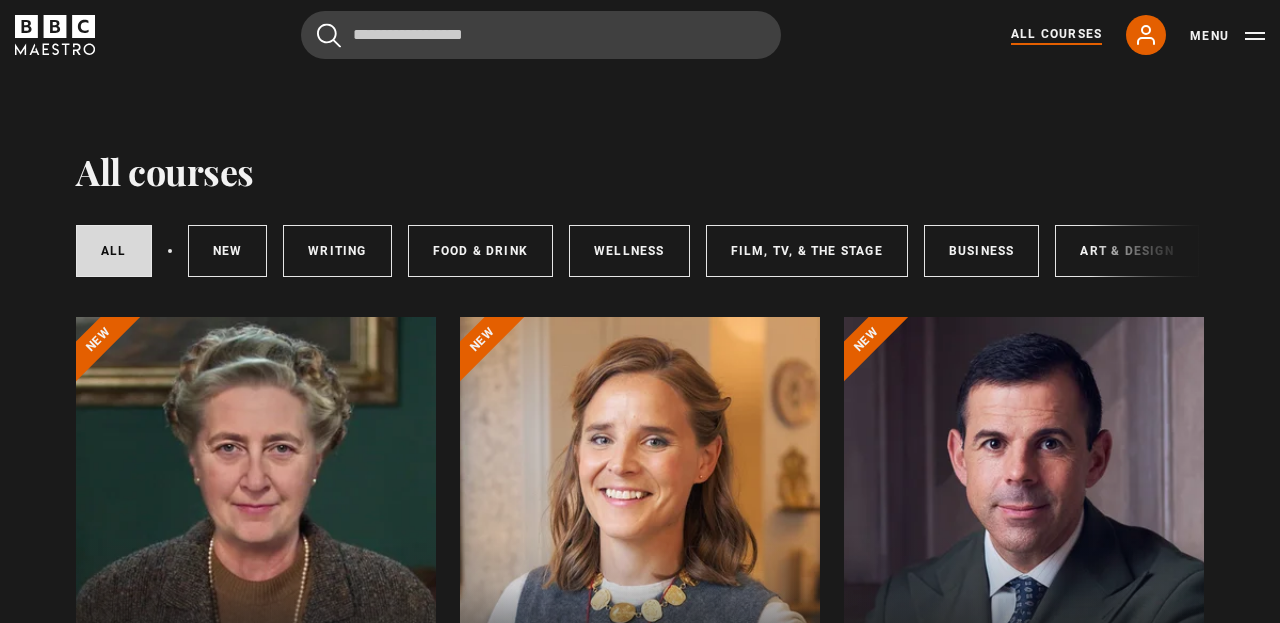 scroll, scrollTop: 443, scrollLeft: 0, axis: vertical 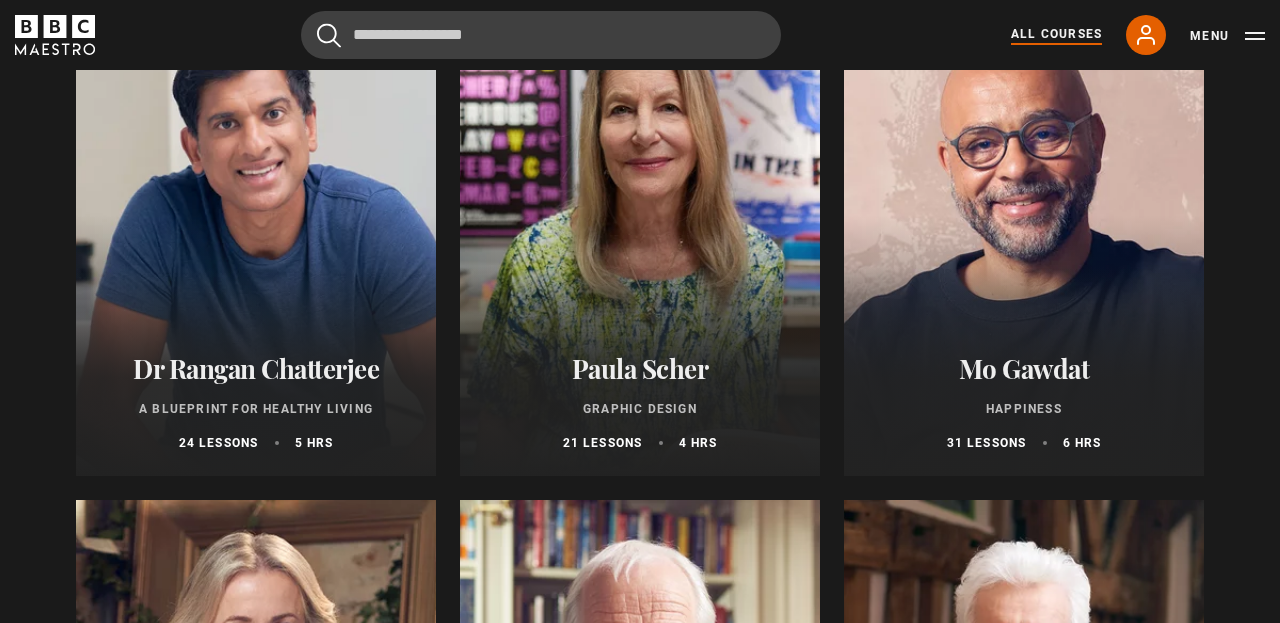 click at bounding box center (256, 236) 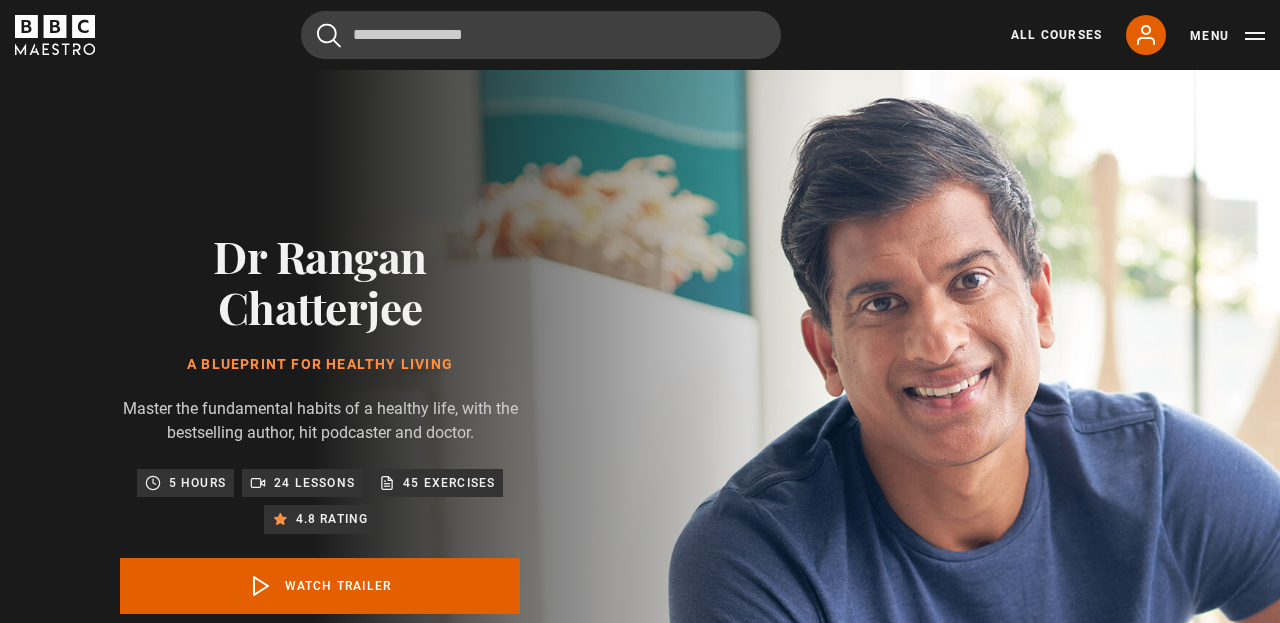 scroll, scrollTop: 0, scrollLeft: 0, axis: both 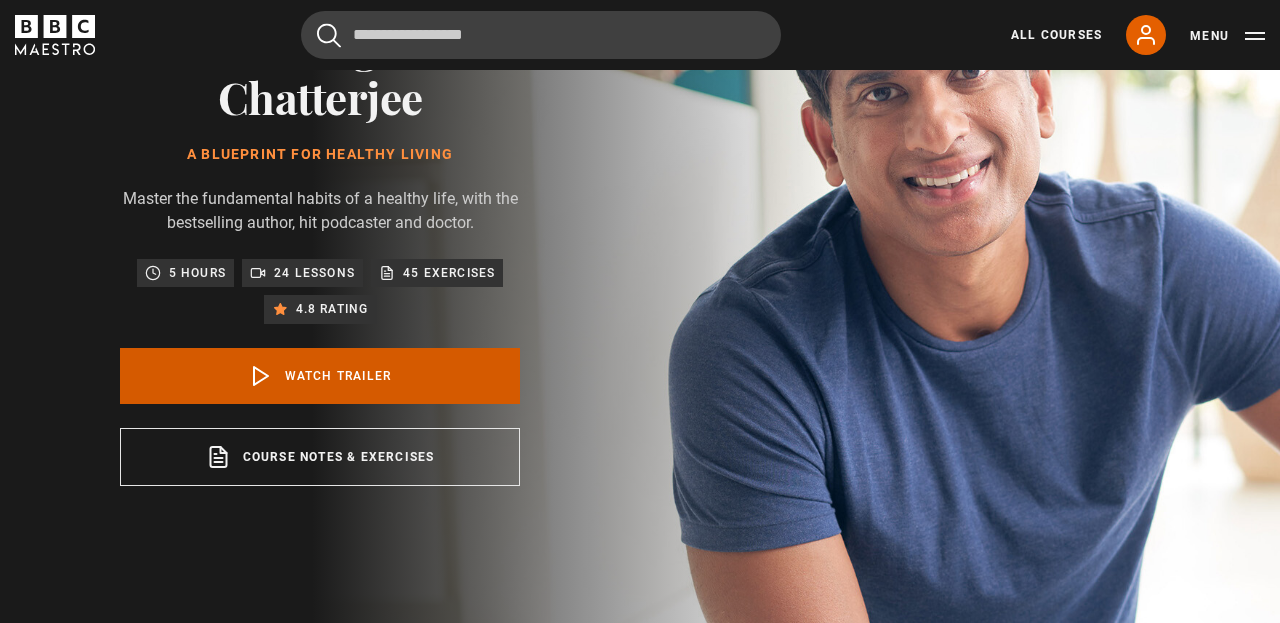 click on "Watch Trailer" at bounding box center [320, 376] 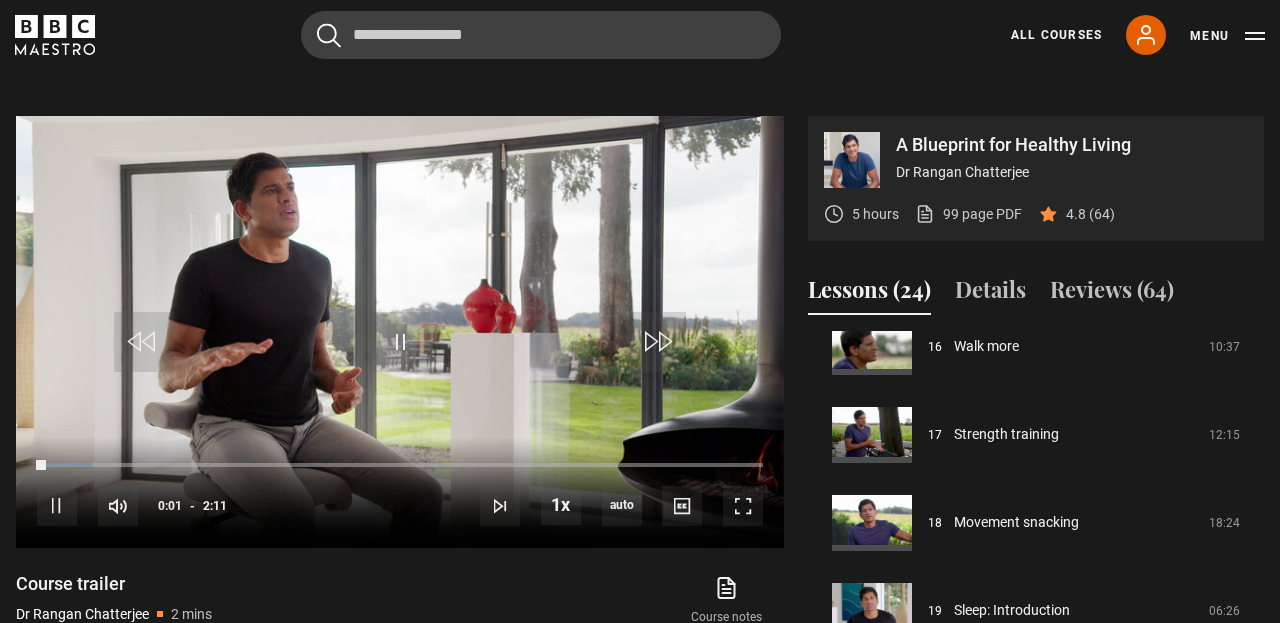 scroll, scrollTop: 823, scrollLeft: 0, axis: vertical 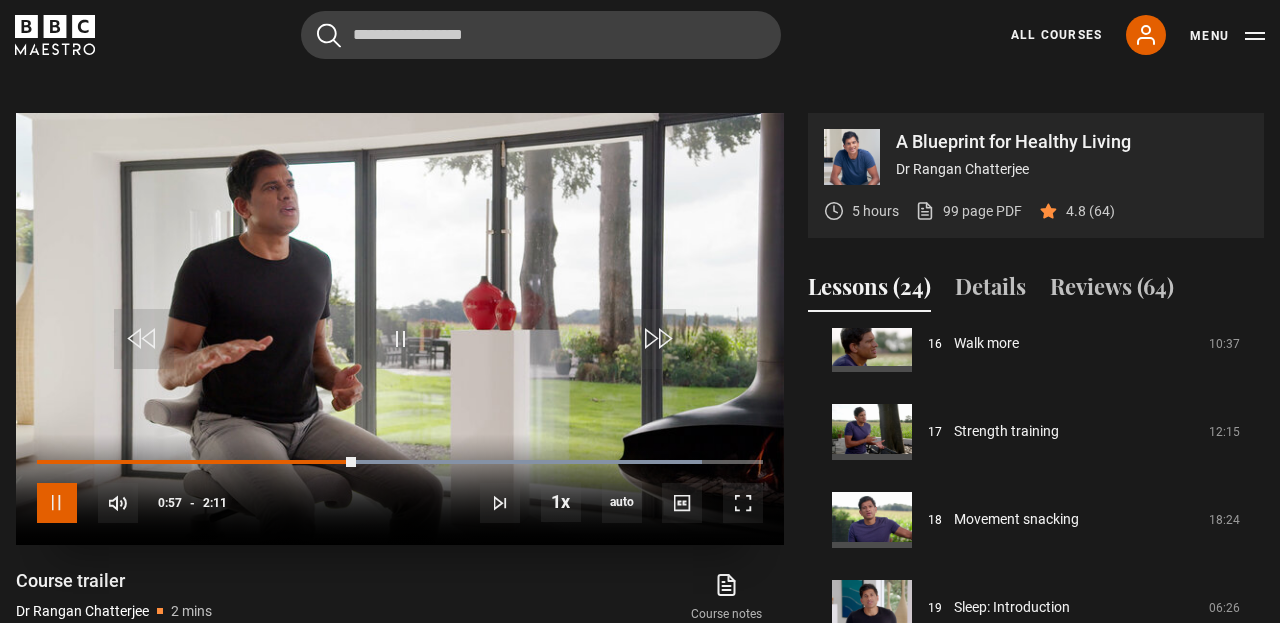 click at bounding box center (57, 503) 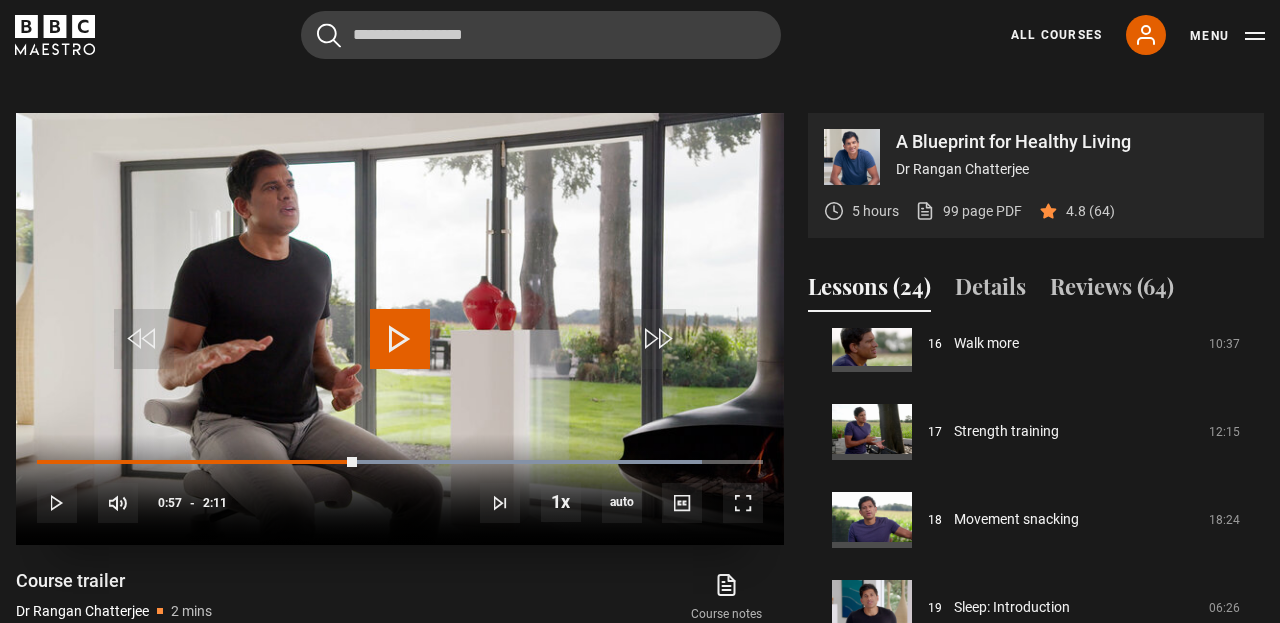 click at bounding box center [400, 339] 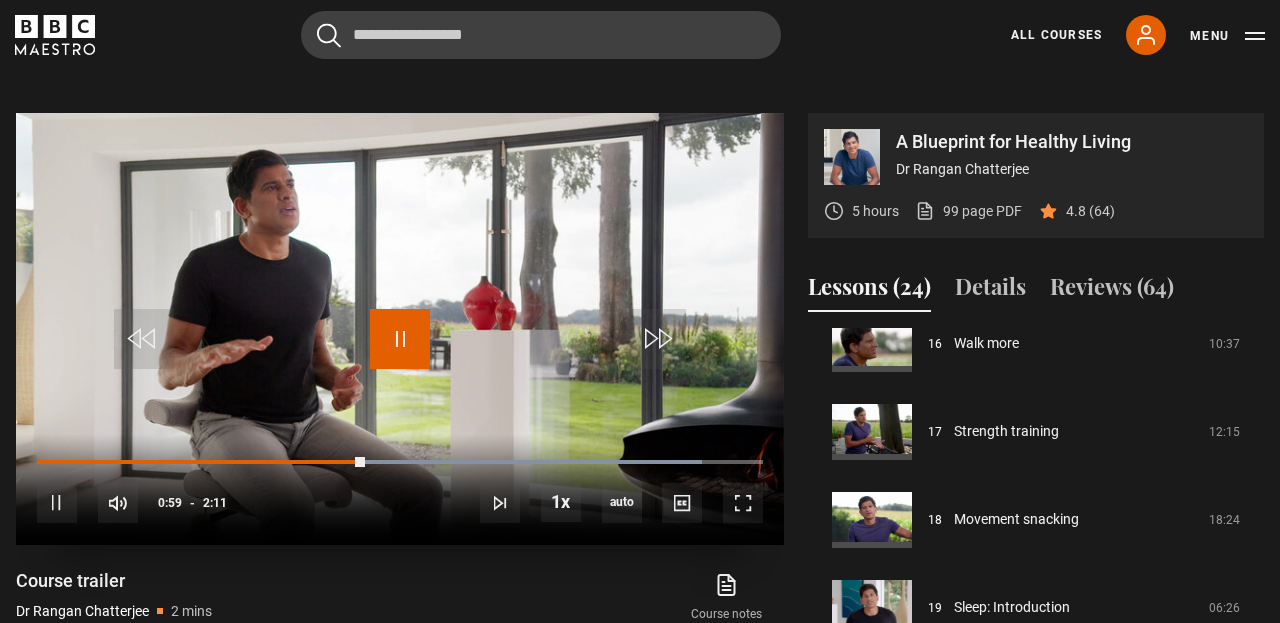 click at bounding box center (400, 339) 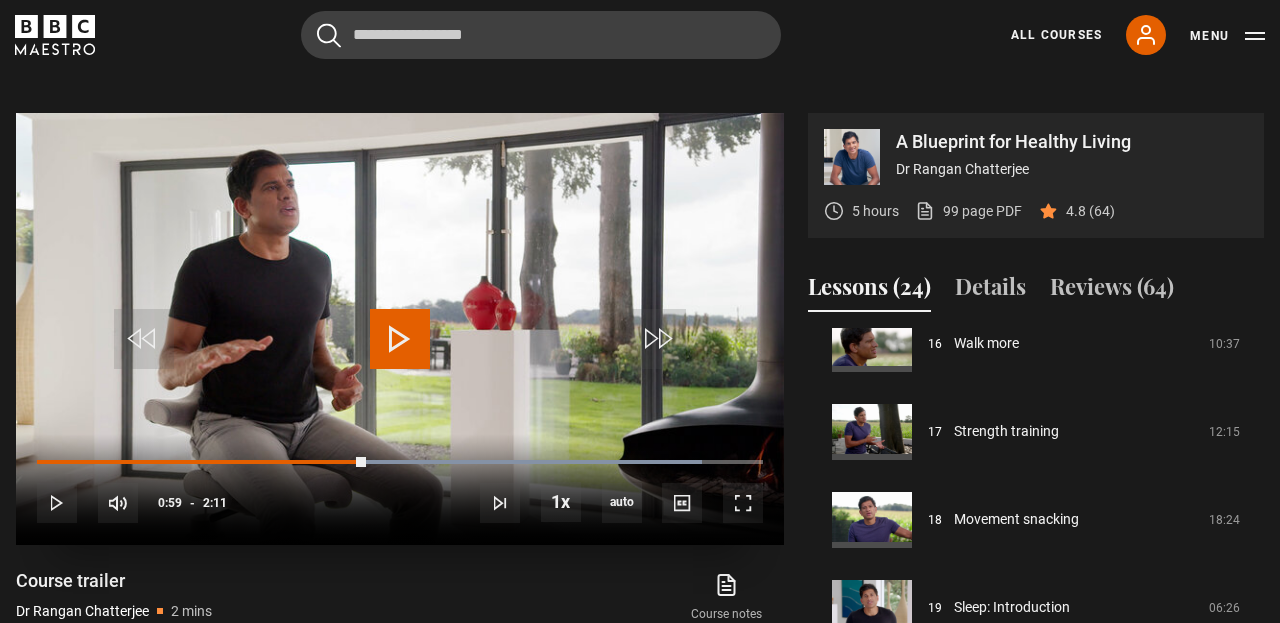 click at bounding box center [400, 339] 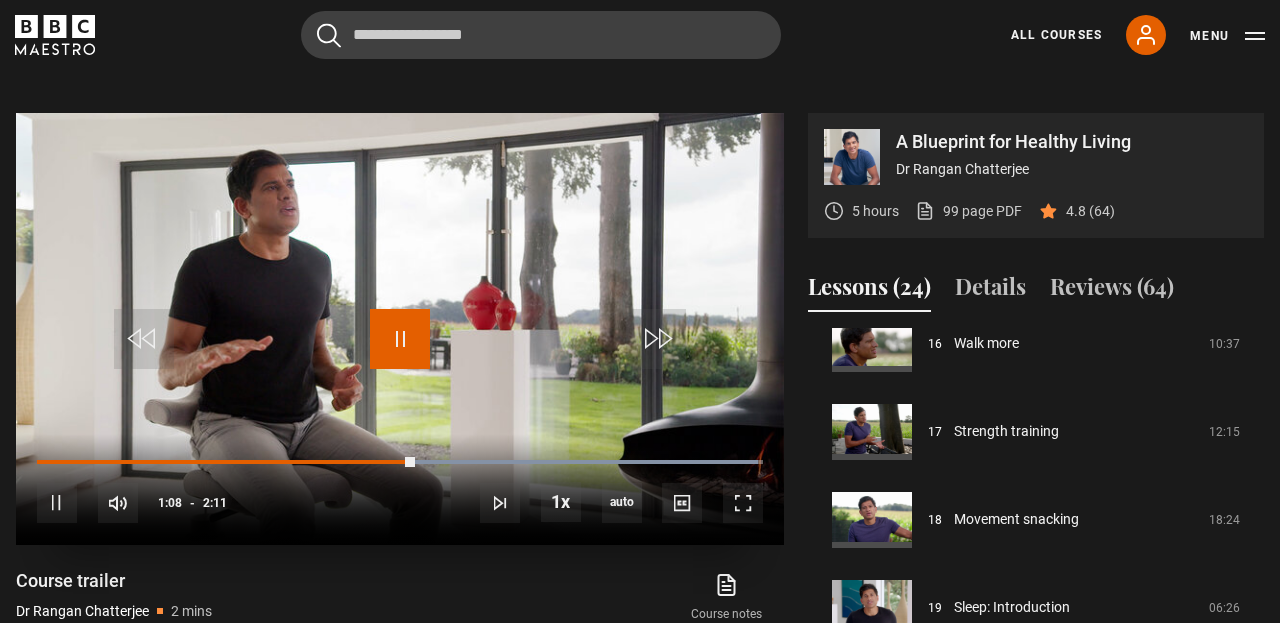 click at bounding box center [400, 339] 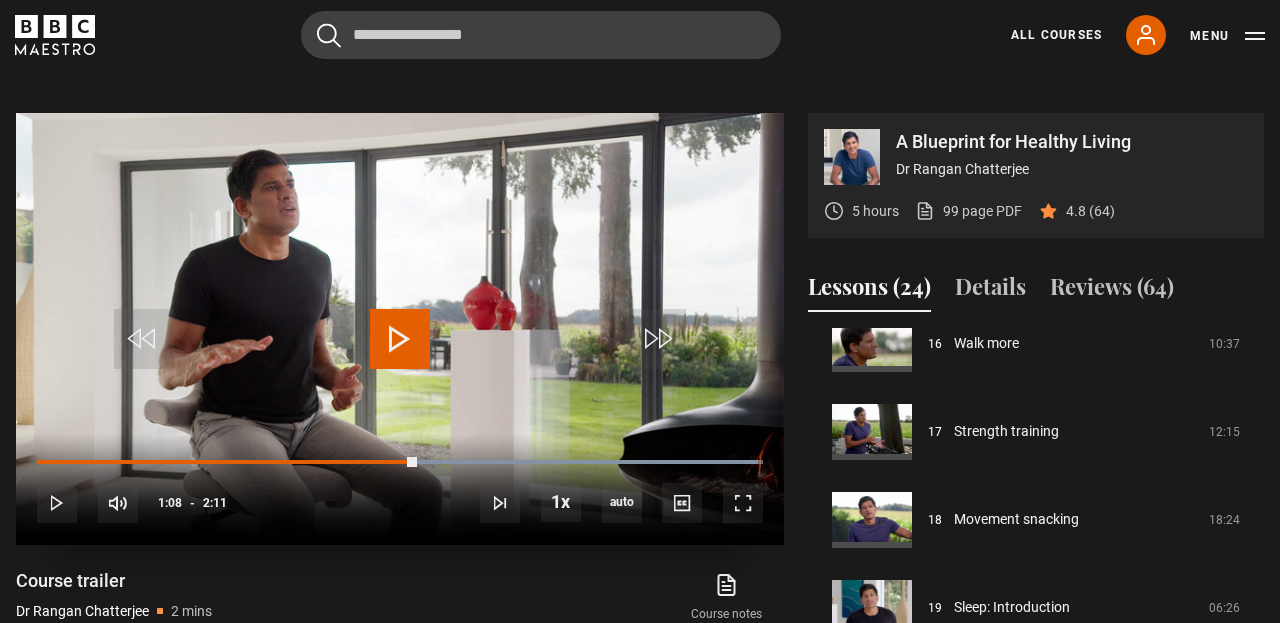click at bounding box center (400, 339) 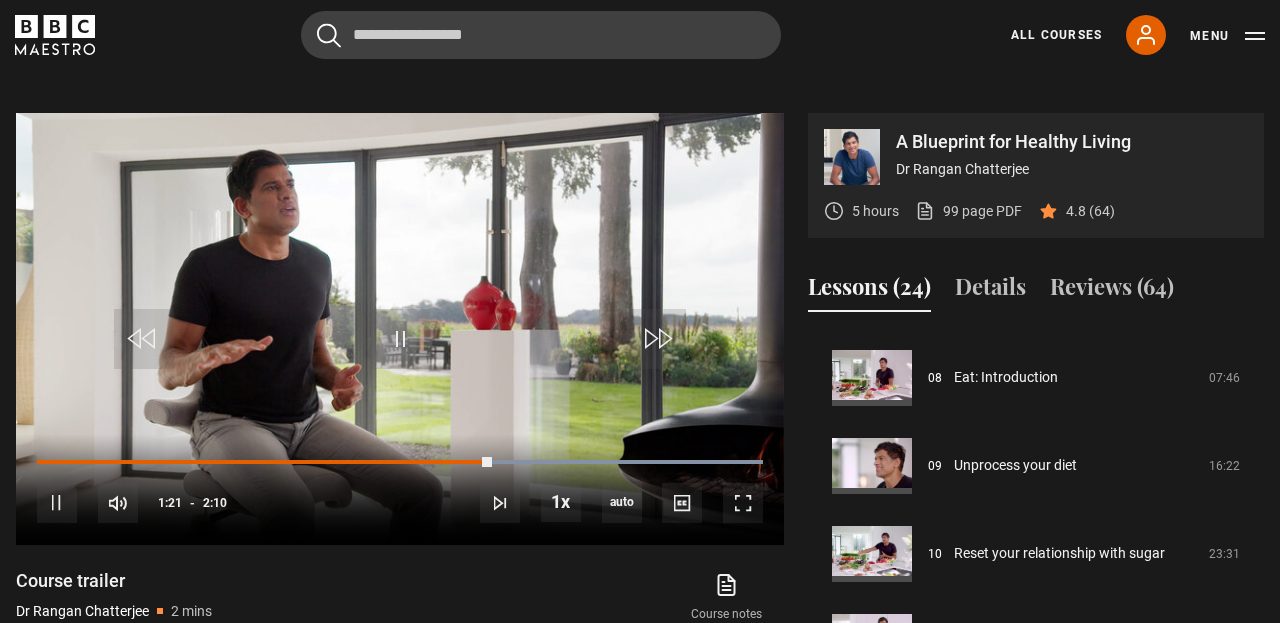 scroll, scrollTop: 0, scrollLeft: 0, axis: both 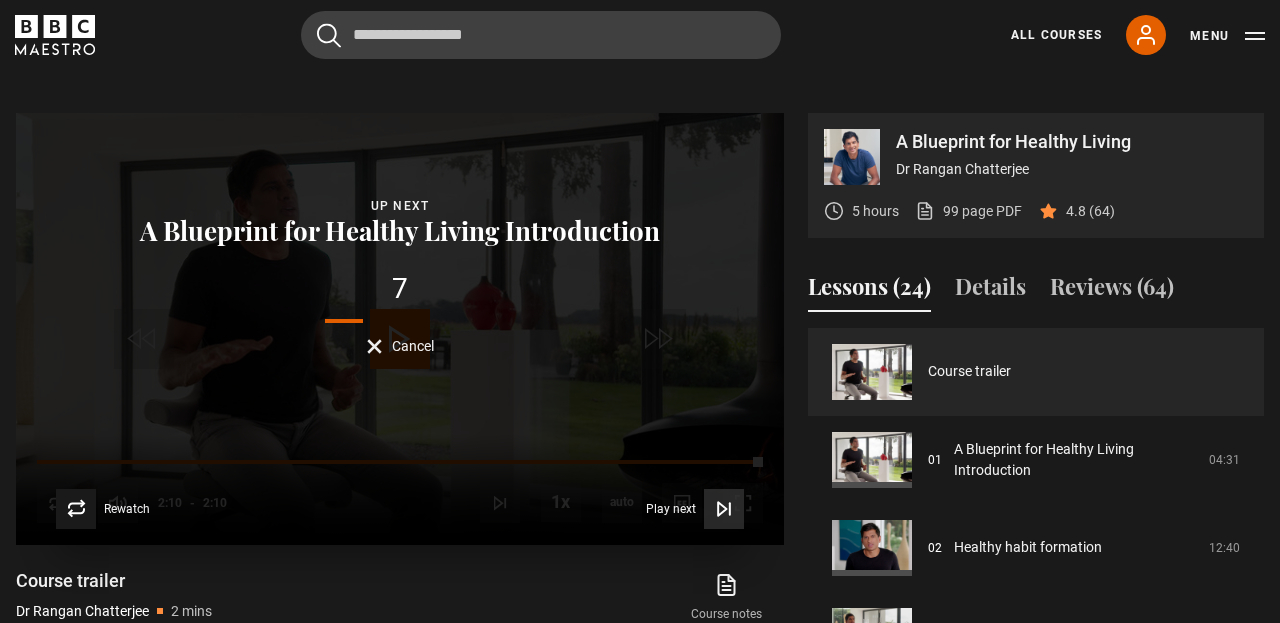 click at bounding box center [724, 509] 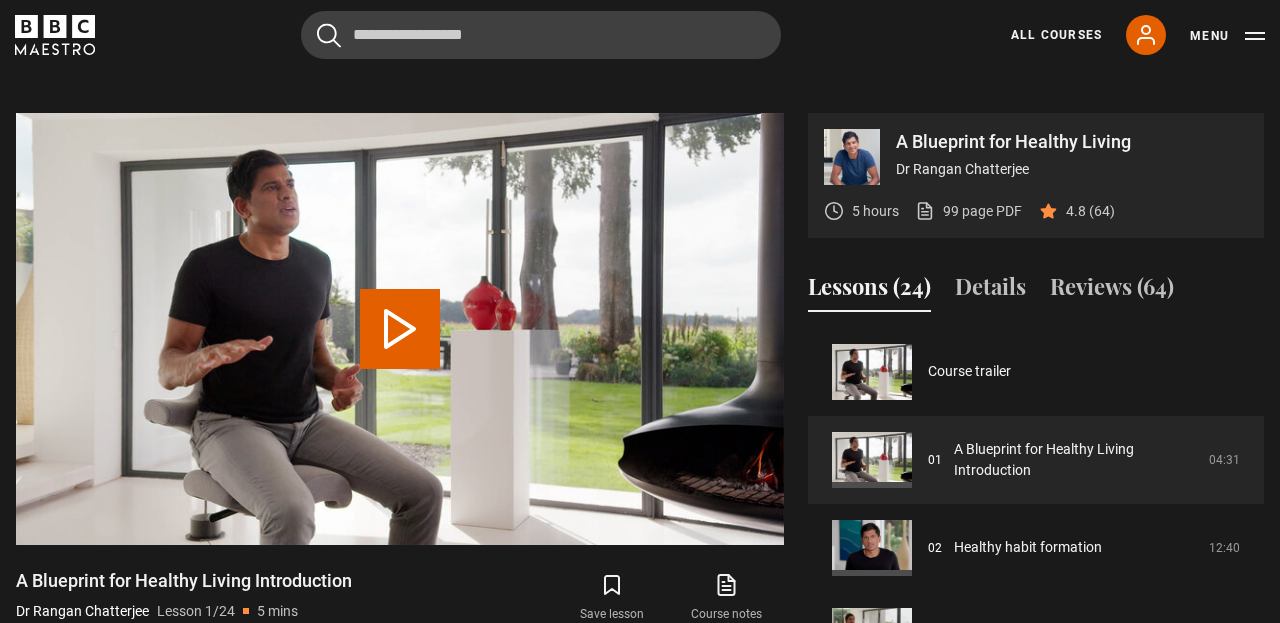 scroll, scrollTop: 855, scrollLeft: 0, axis: vertical 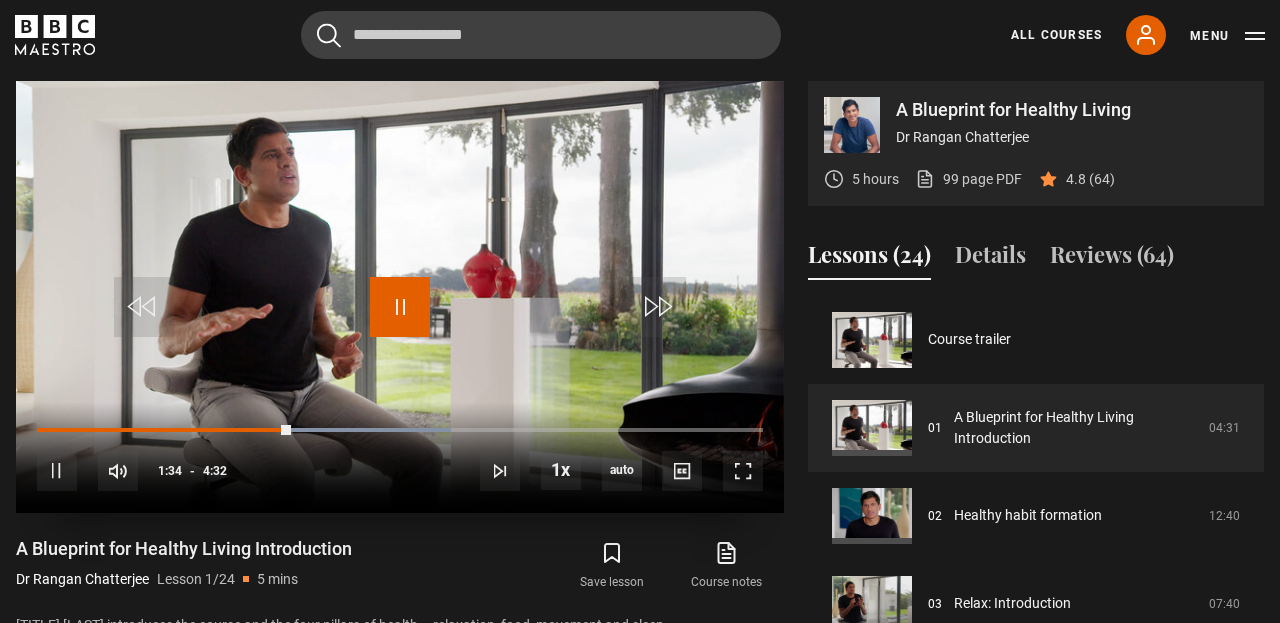 click at bounding box center [400, 307] 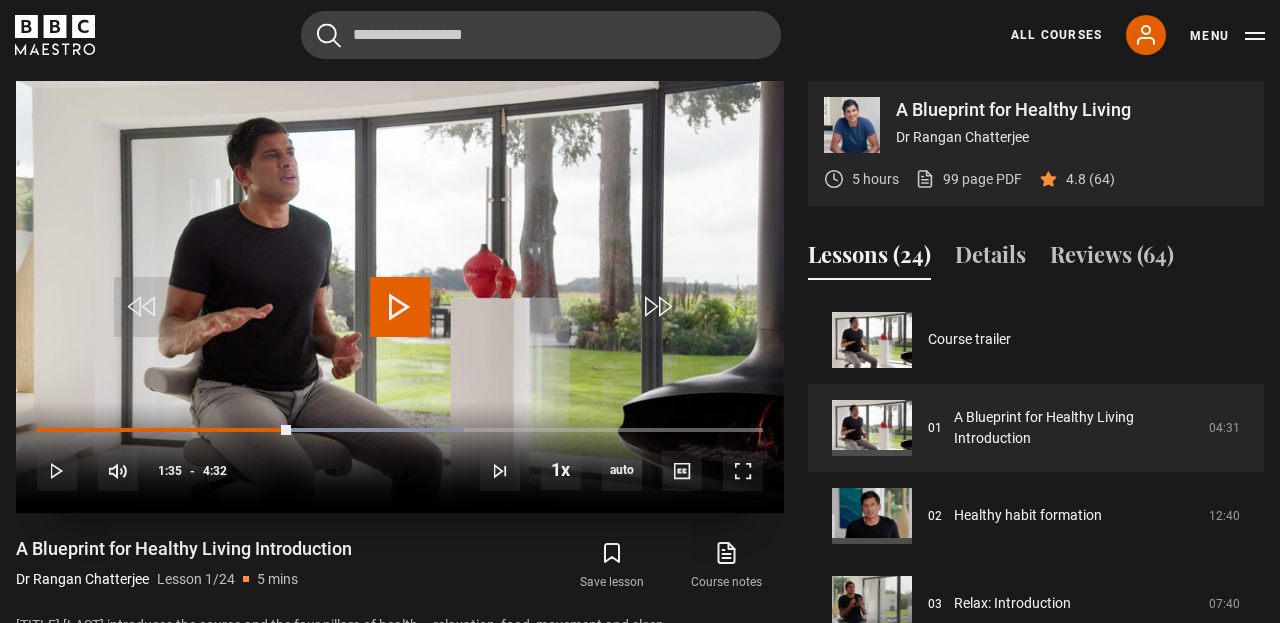 click at bounding box center [400, 307] 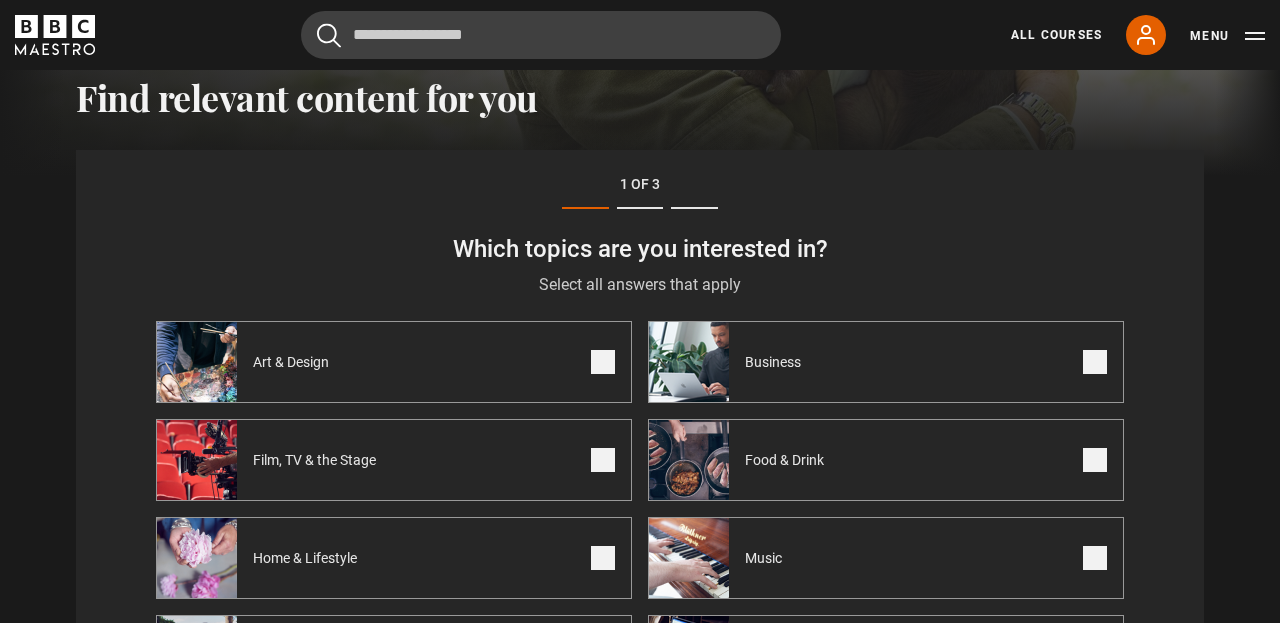 scroll, scrollTop: 614, scrollLeft: 0, axis: vertical 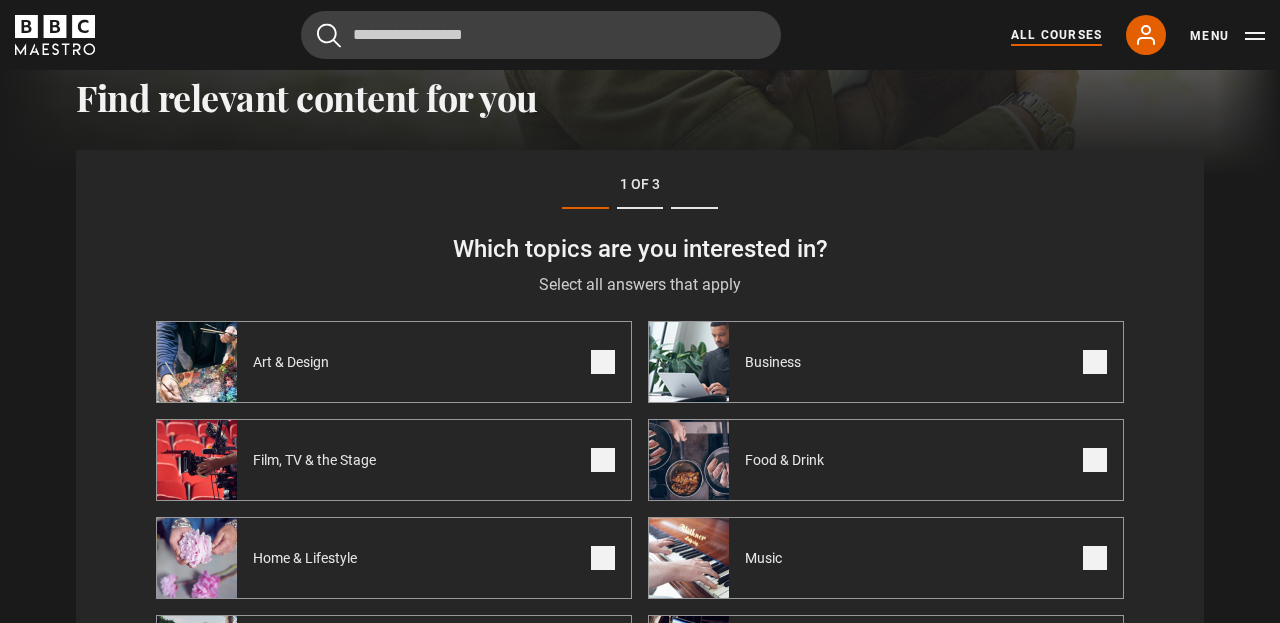 click on "All Courses" at bounding box center (1056, 35) 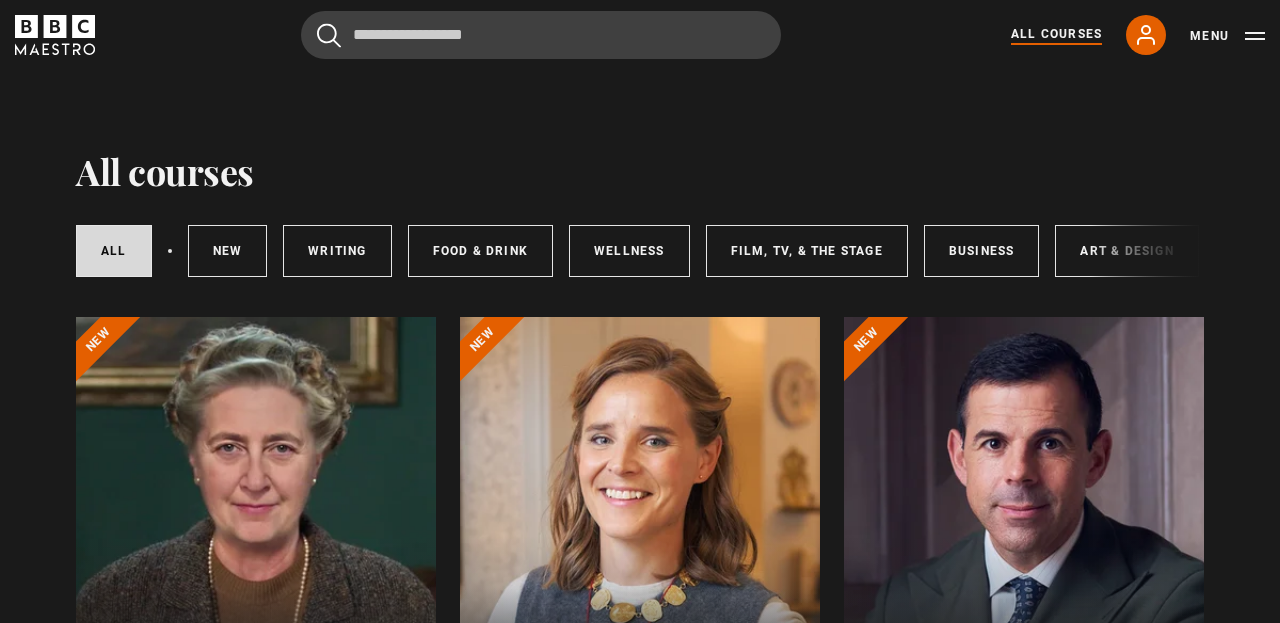 scroll, scrollTop: 0, scrollLeft: 0, axis: both 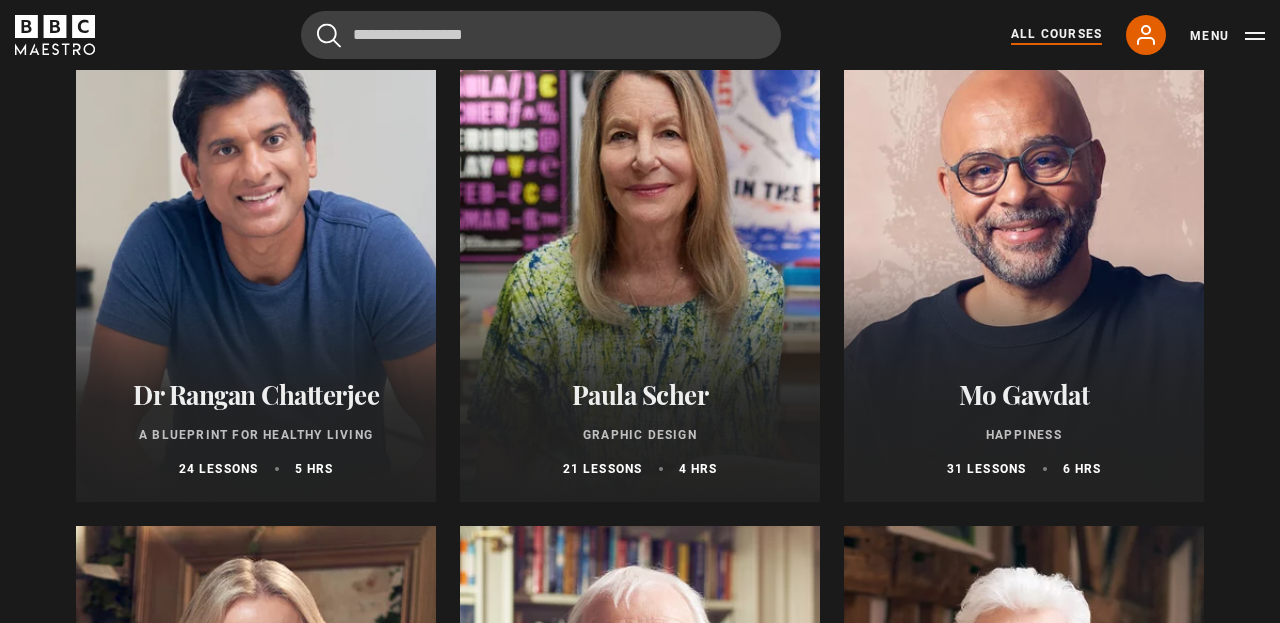 click at bounding box center (256, 262) 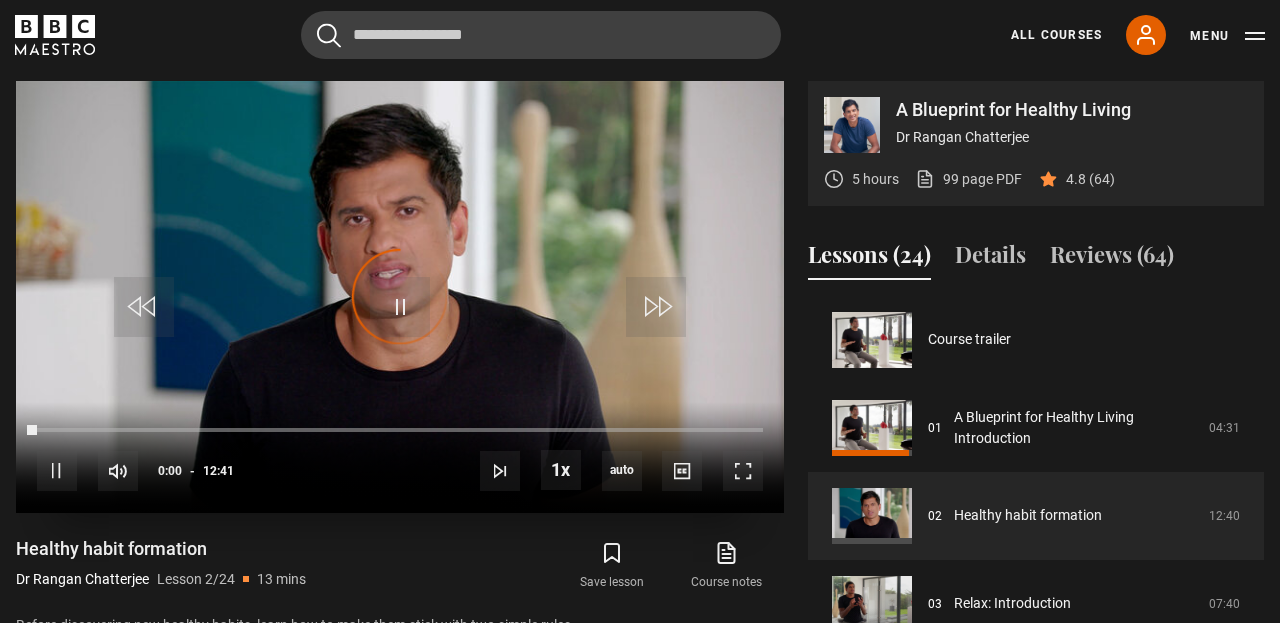 scroll, scrollTop: 855, scrollLeft: 0, axis: vertical 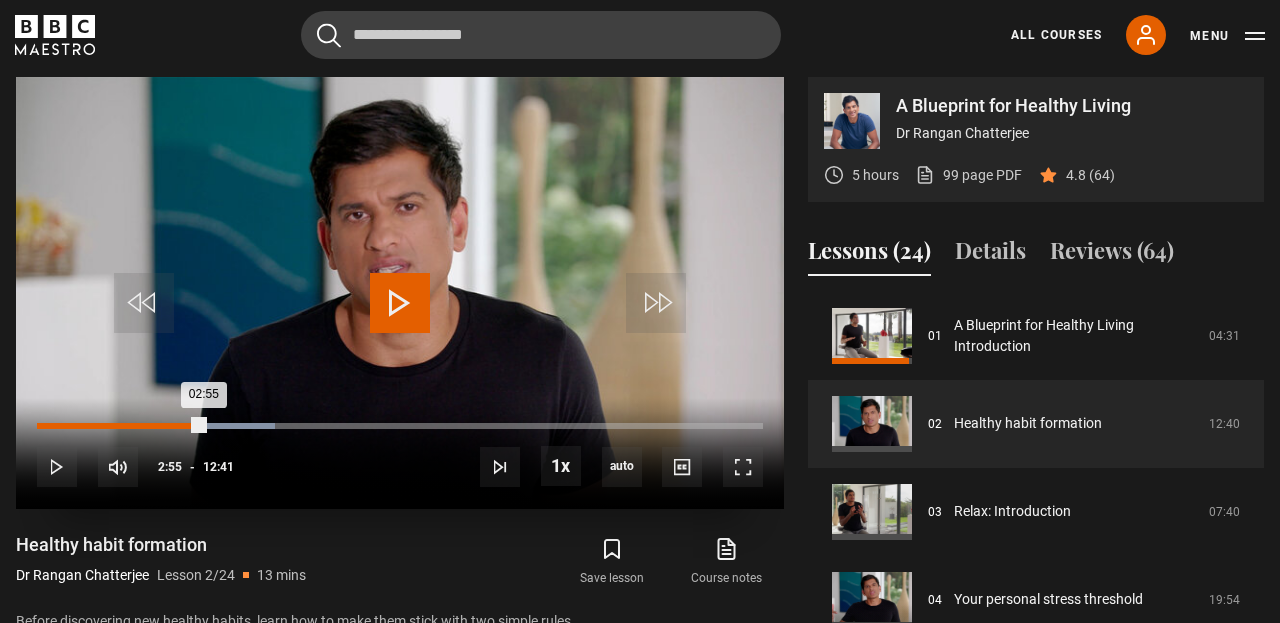 click on "Loaded :  32.85% 02:55 02:55" at bounding box center (400, 426) 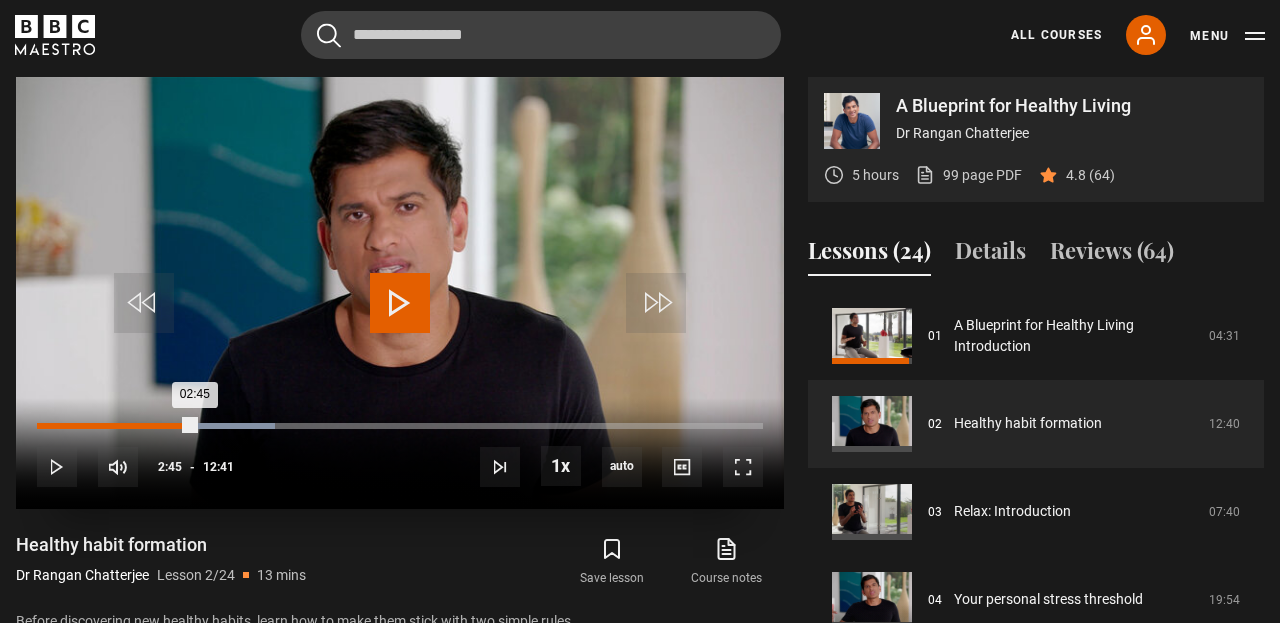 click on "02:45" at bounding box center [116, 426] 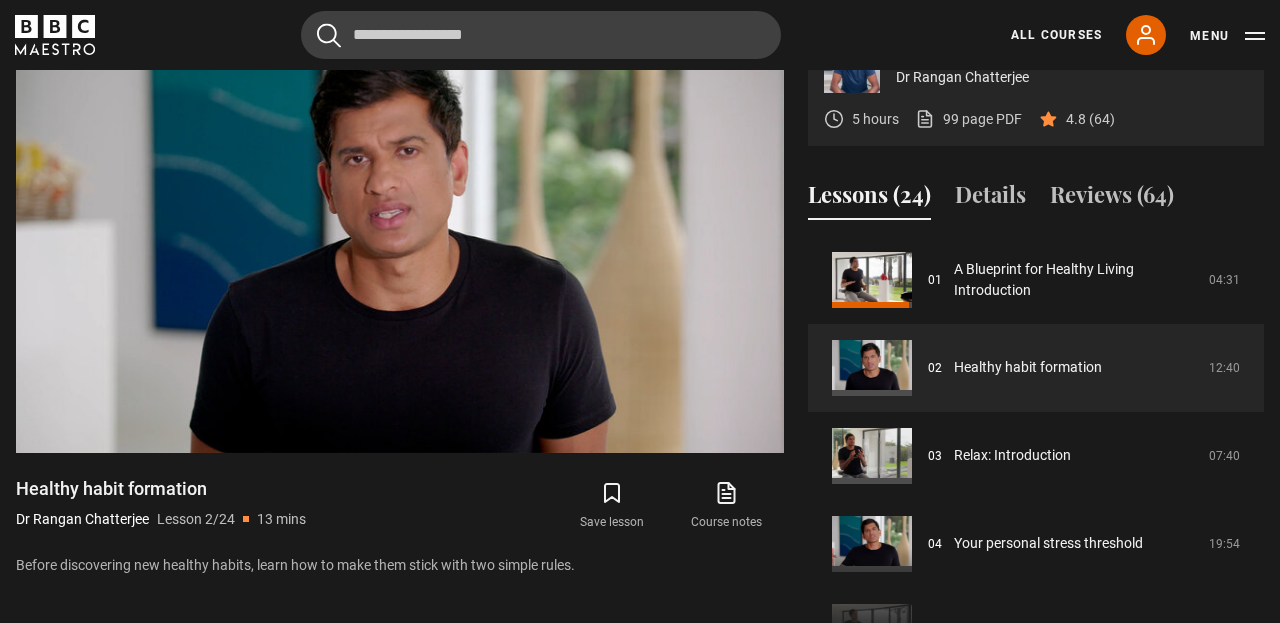 scroll, scrollTop: 888, scrollLeft: 0, axis: vertical 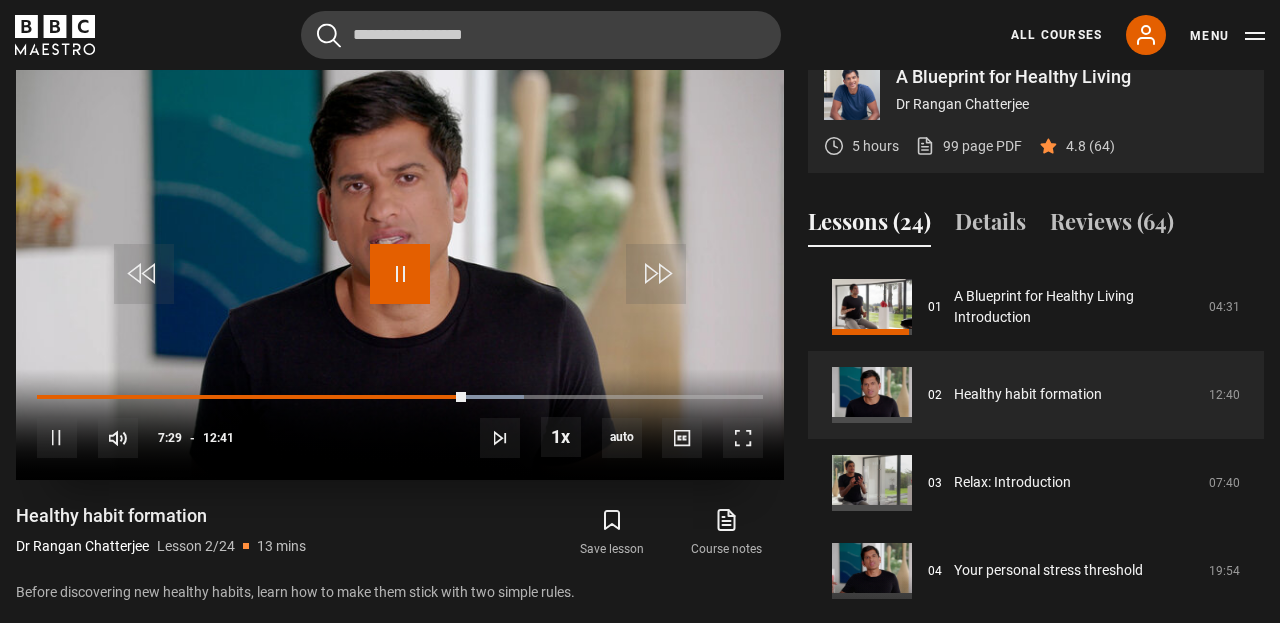 click at bounding box center [400, 274] 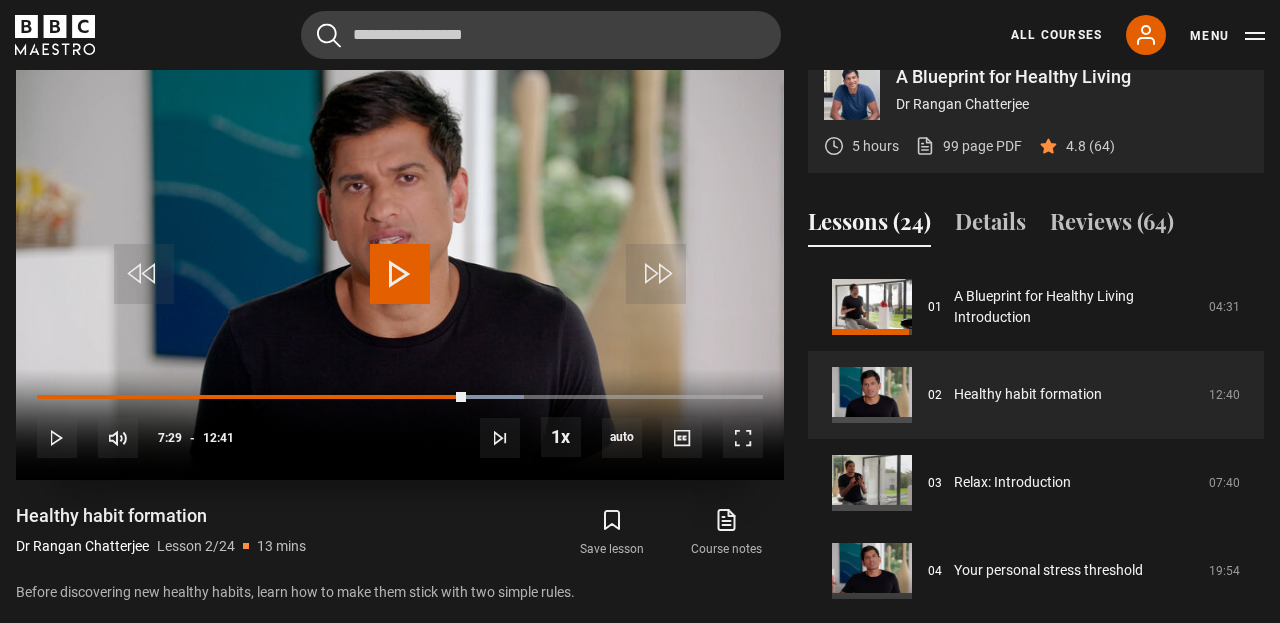 click at bounding box center (400, 274) 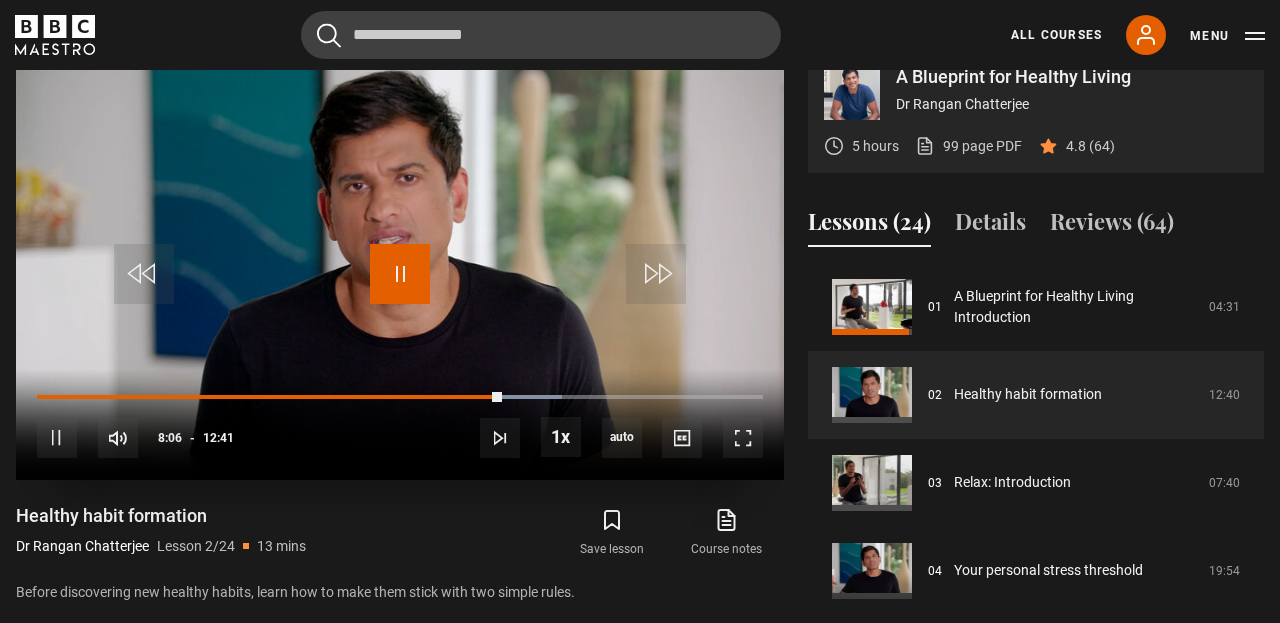 click at bounding box center (400, 274) 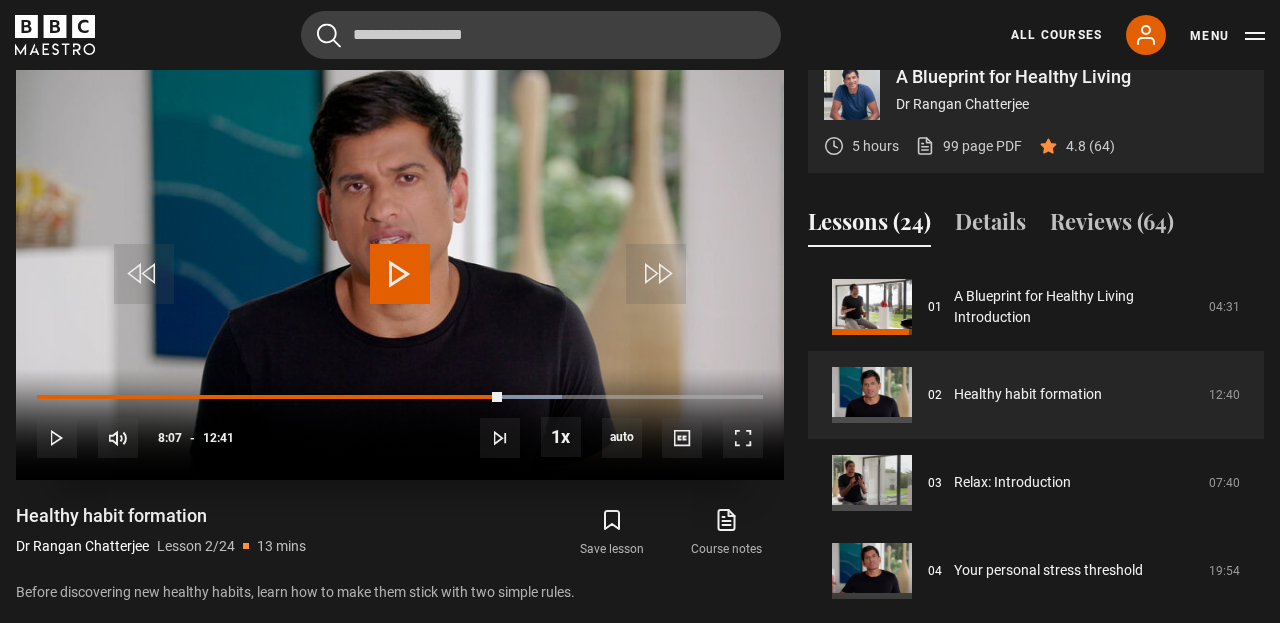 click at bounding box center (400, 274) 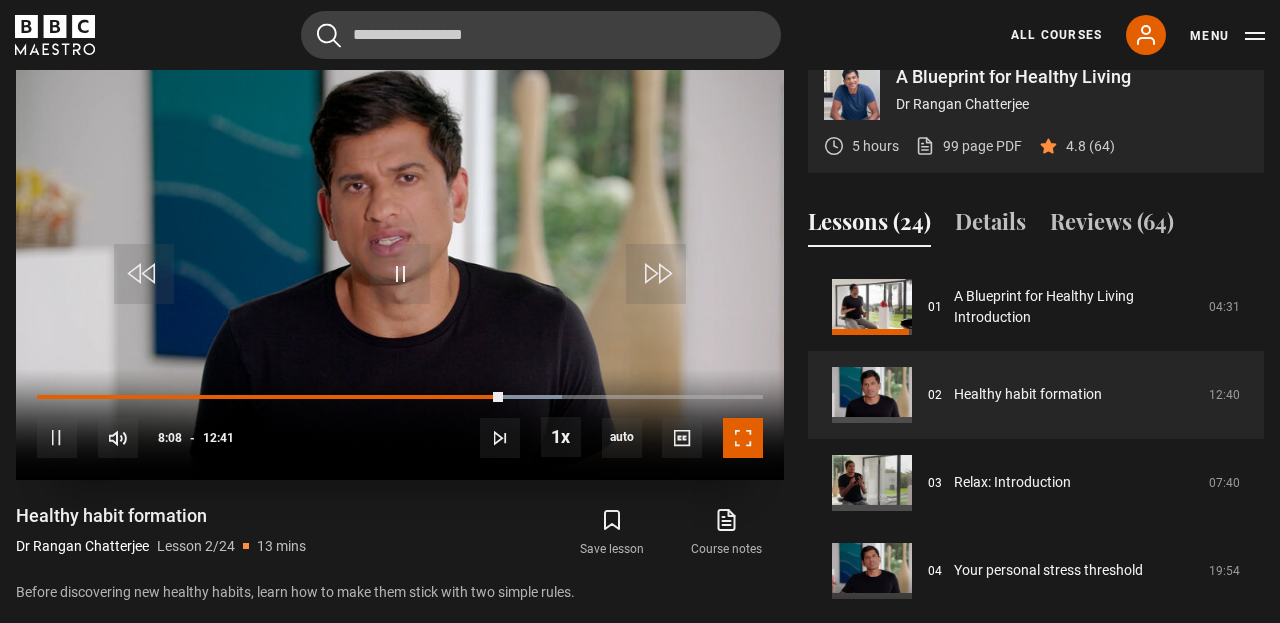 click at bounding box center (743, 438) 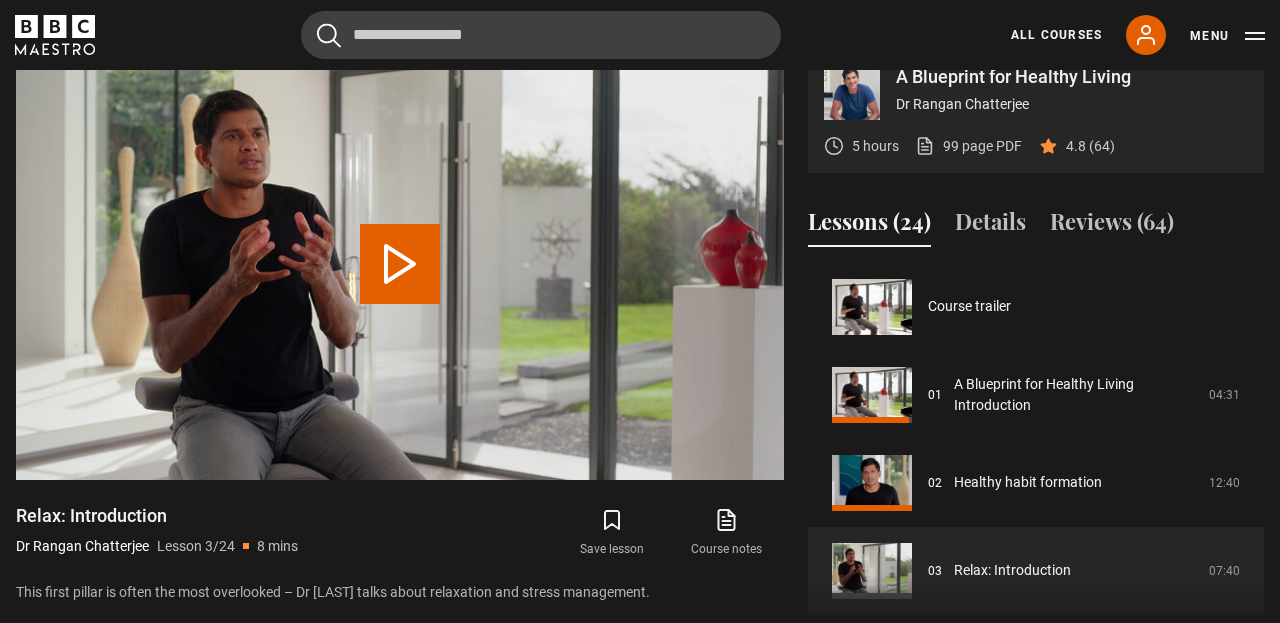 scroll, scrollTop: 855, scrollLeft: 0, axis: vertical 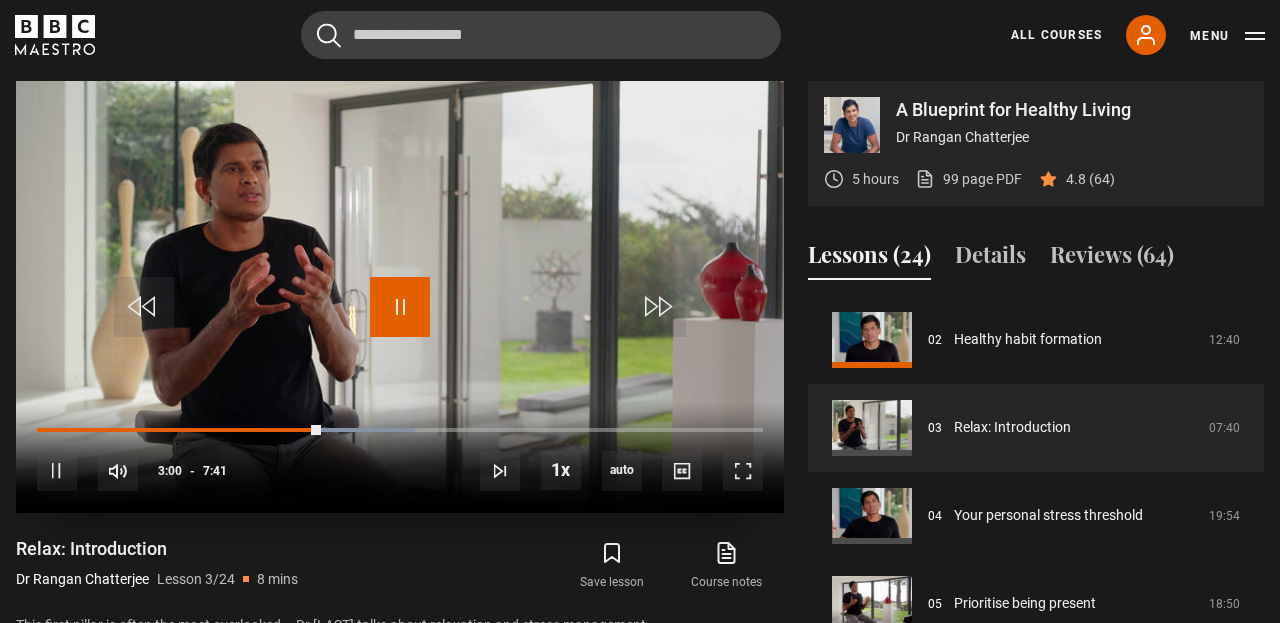 click at bounding box center [400, 307] 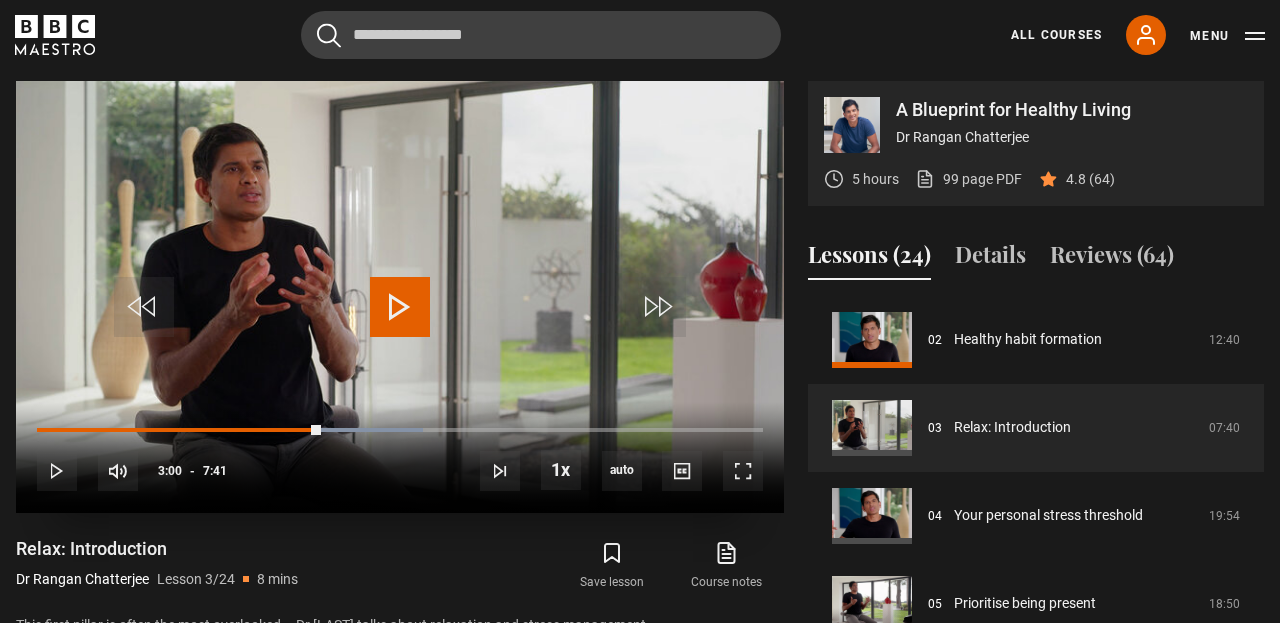 click at bounding box center [400, 307] 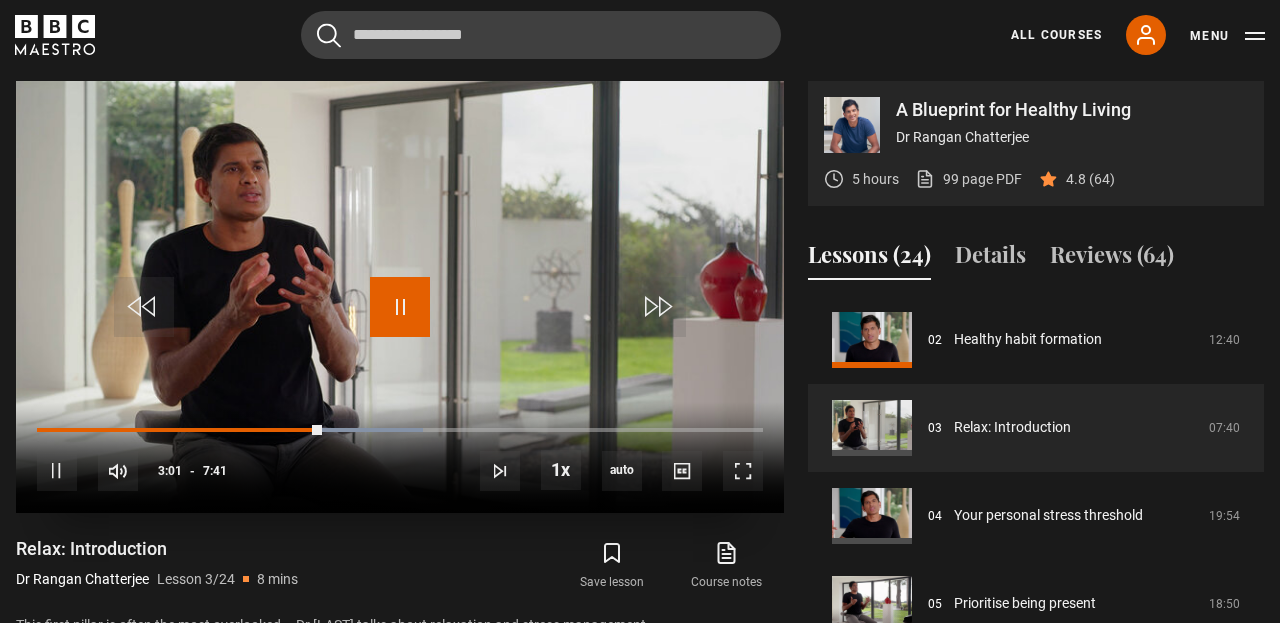 click at bounding box center (400, 307) 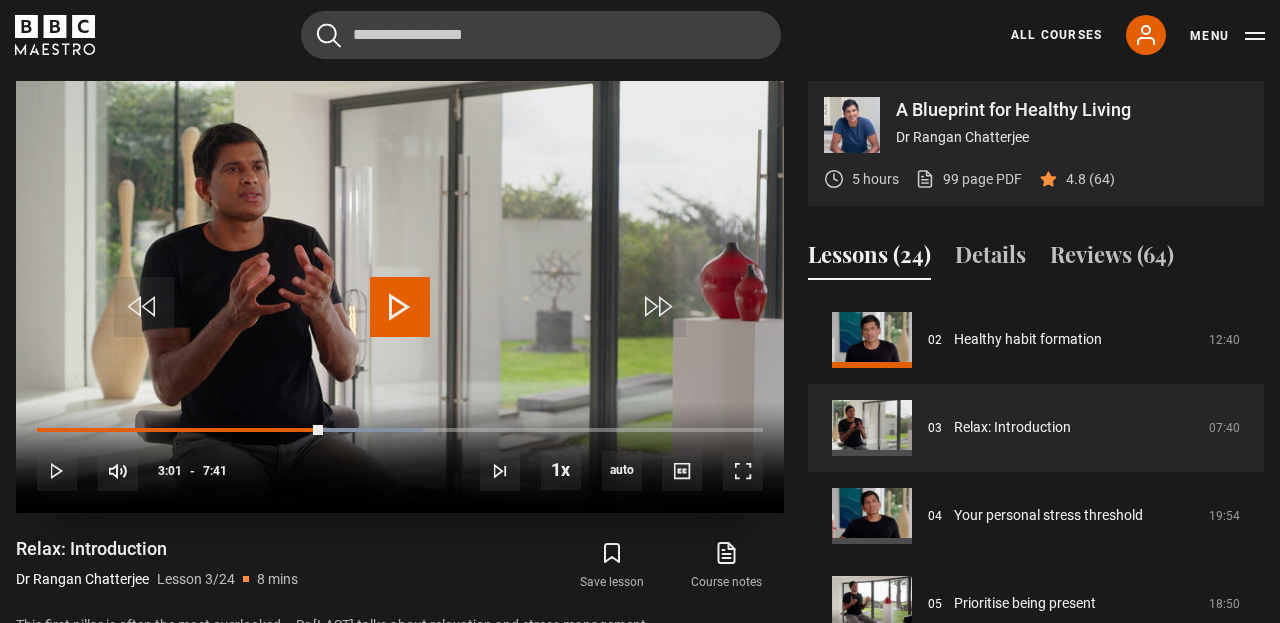 click at bounding box center (400, 307) 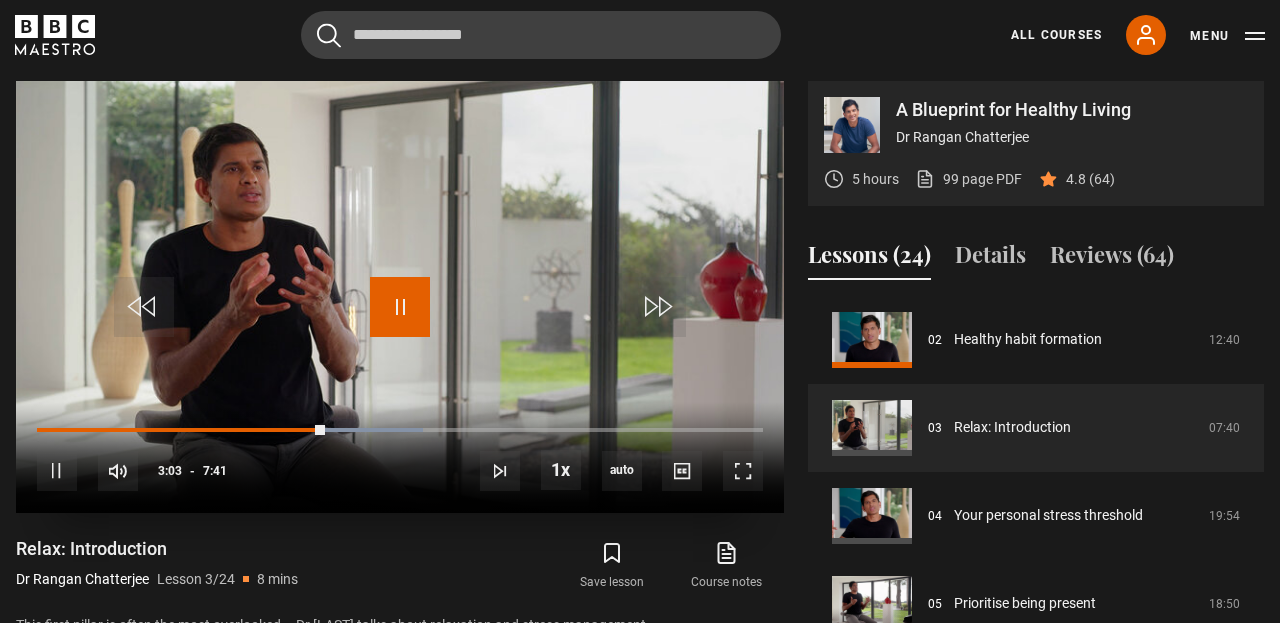click at bounding box center [400, 307] 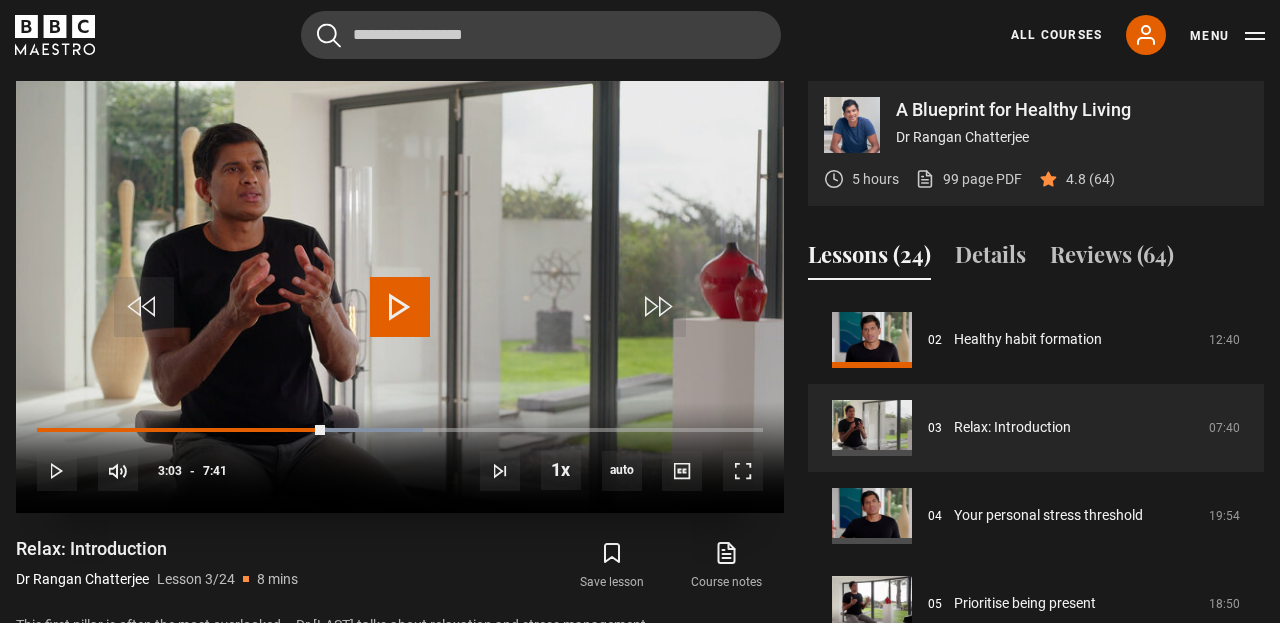 click at bounding box center [400, 307] 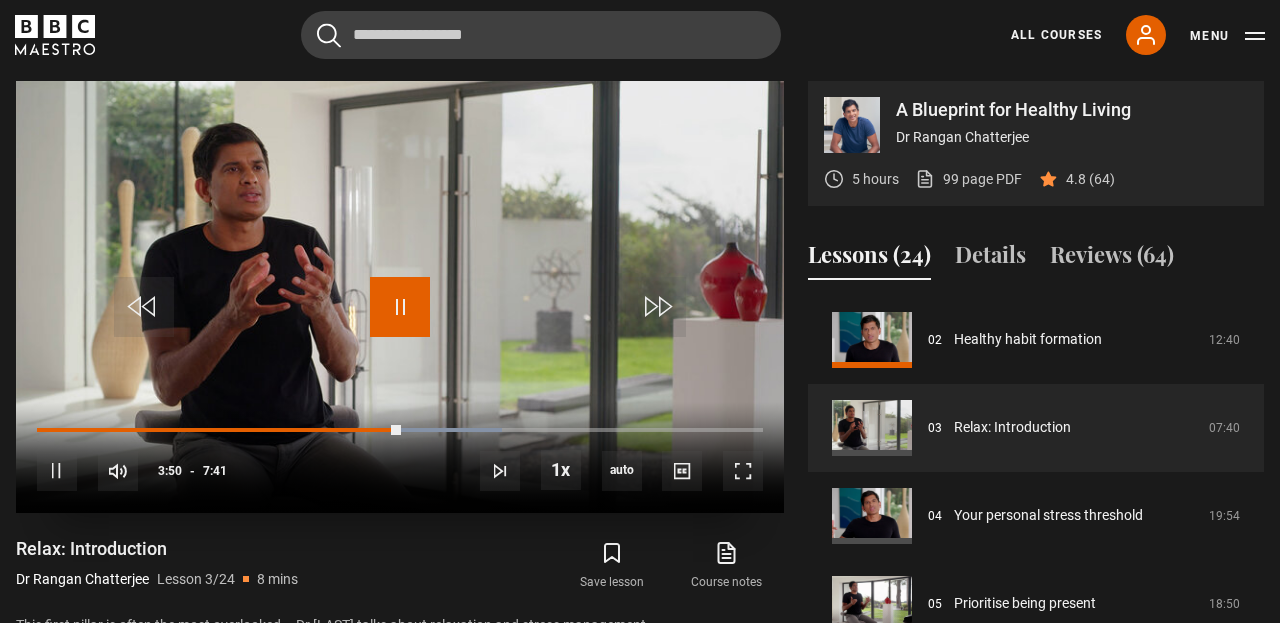 click at bounding box center [400, 307] 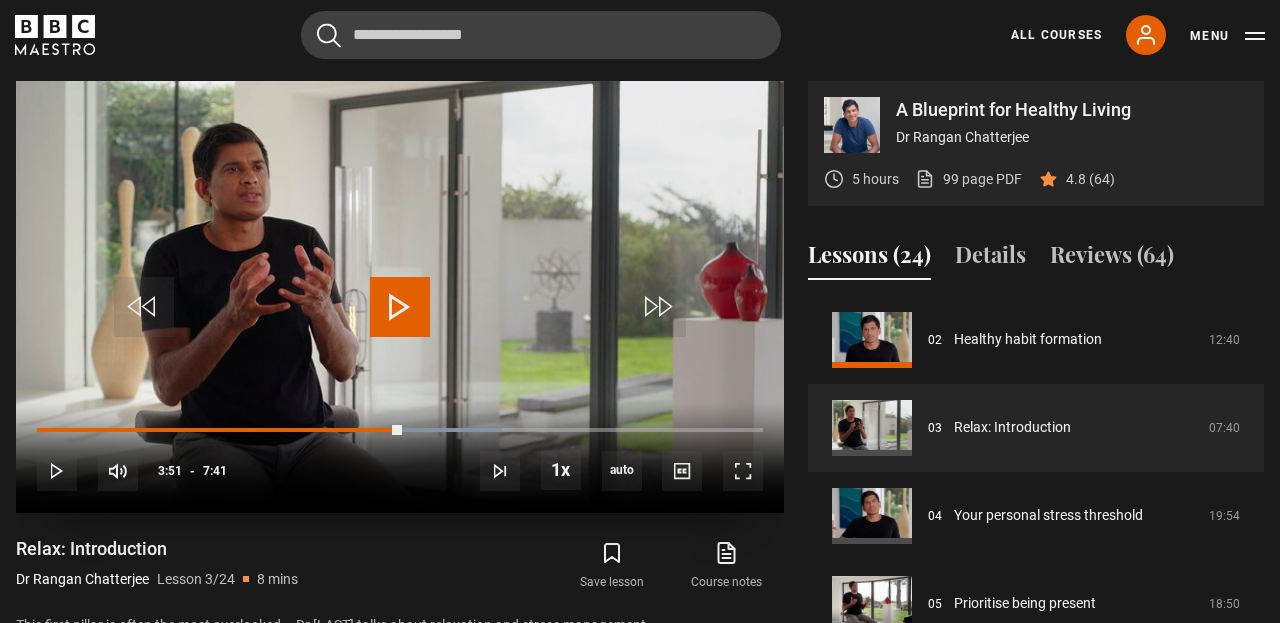 click at bounding box center (400, 307) 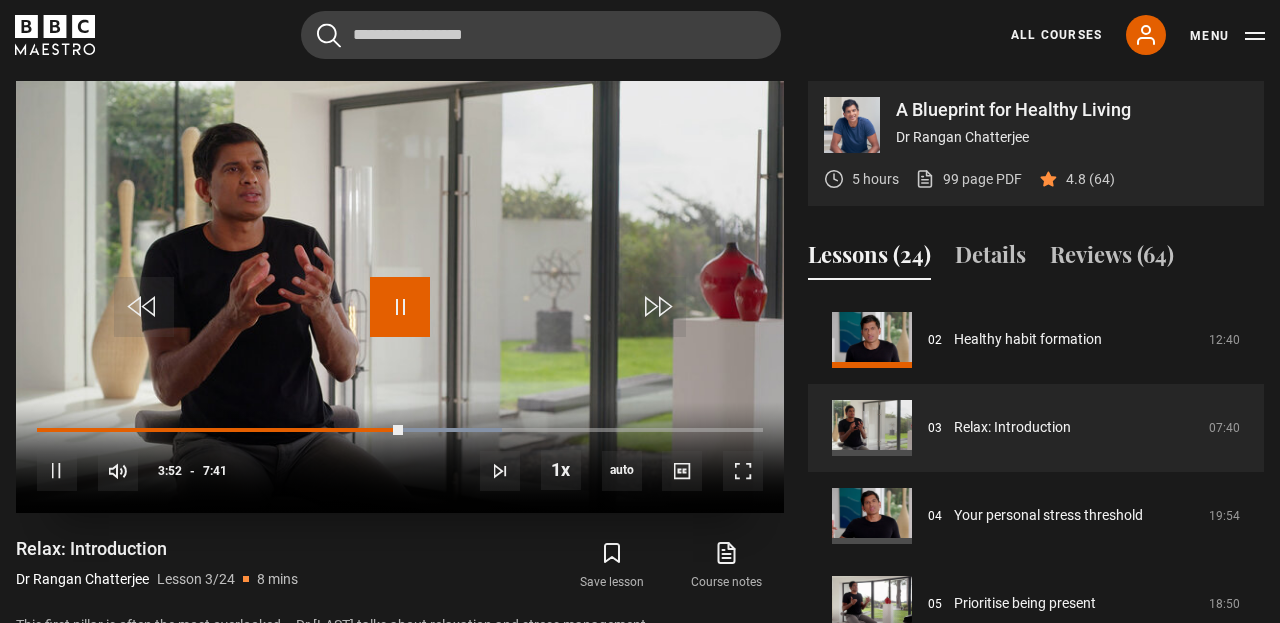 click at bounding box center (400, 307) 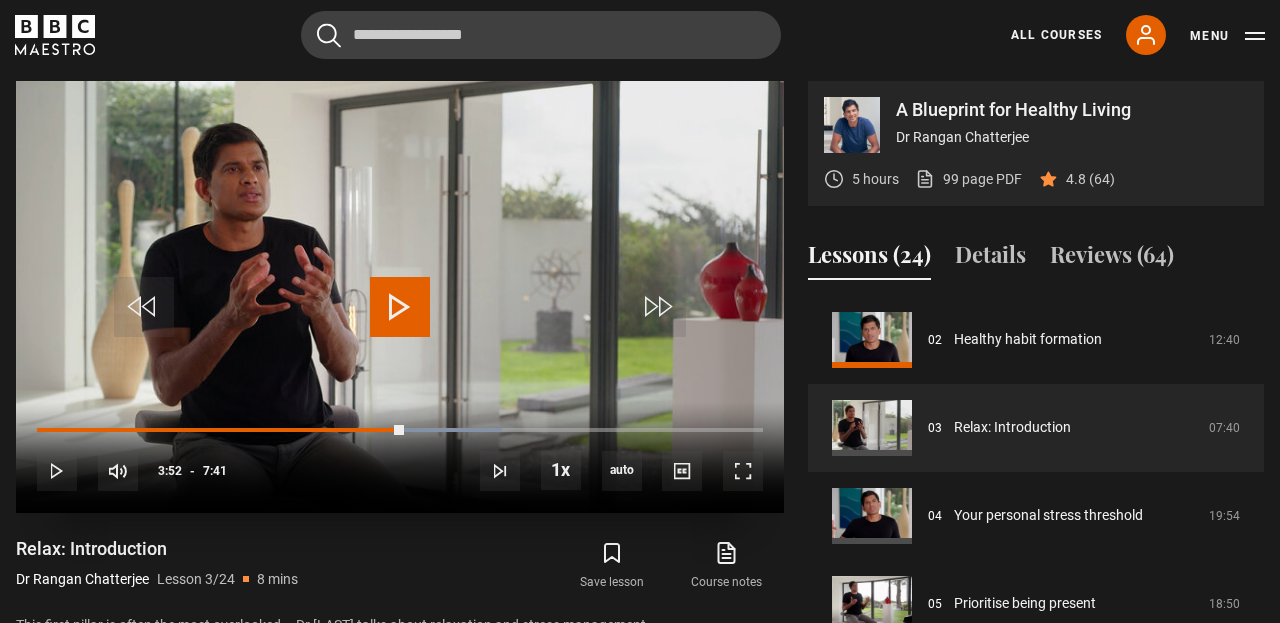 click at bounding box center [400, 307] 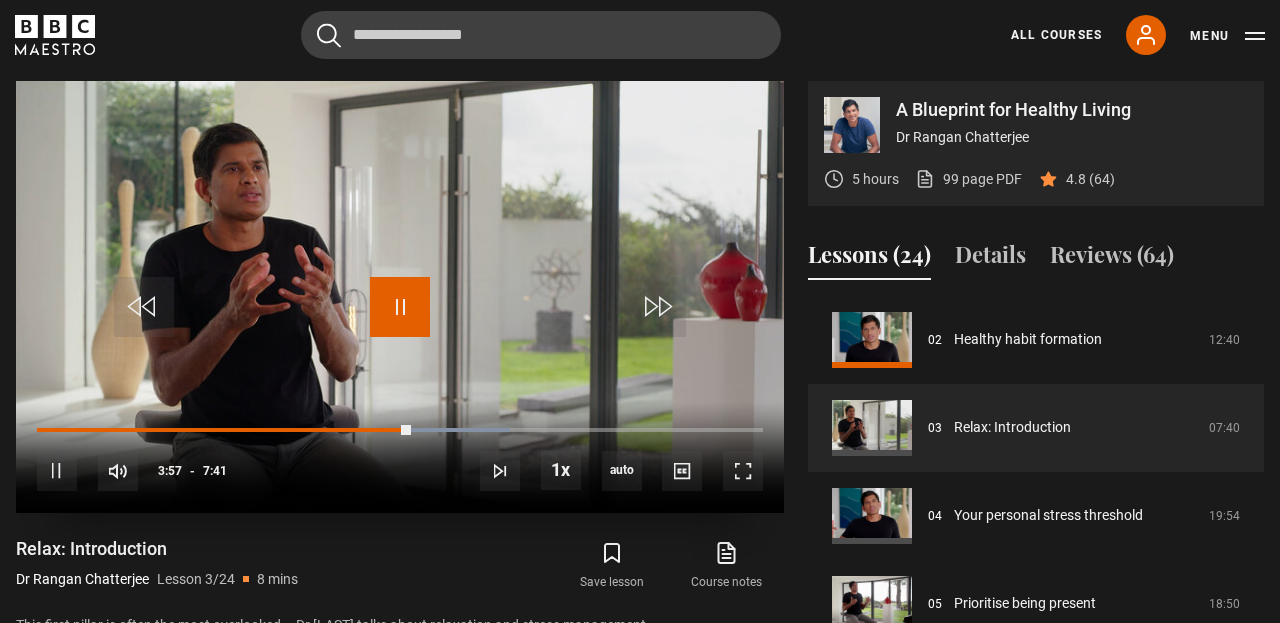 click at bounding box center [400, 307] 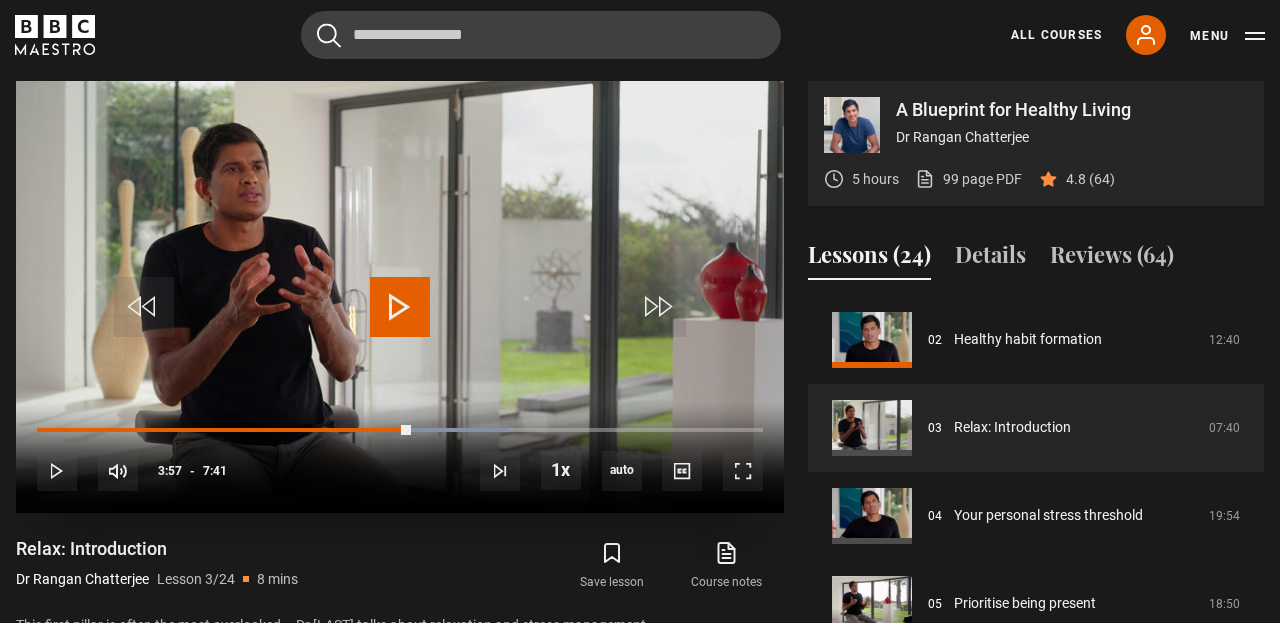 click at bounding box center (400, 307) 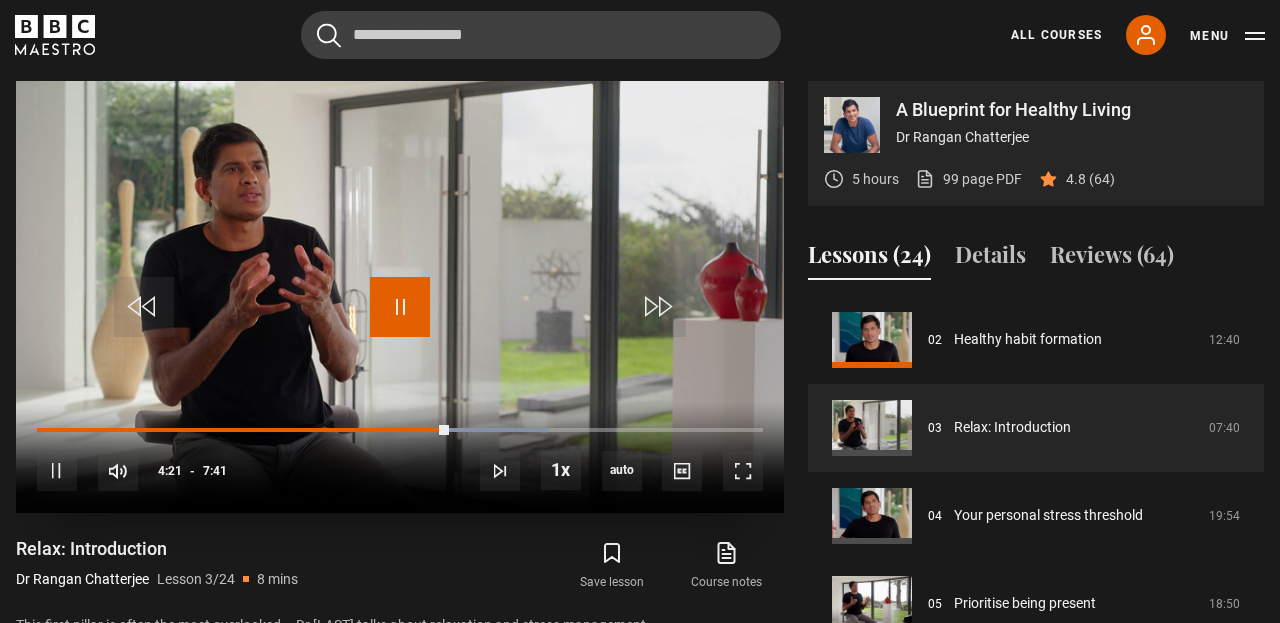 click at bounding box center [400, 307] 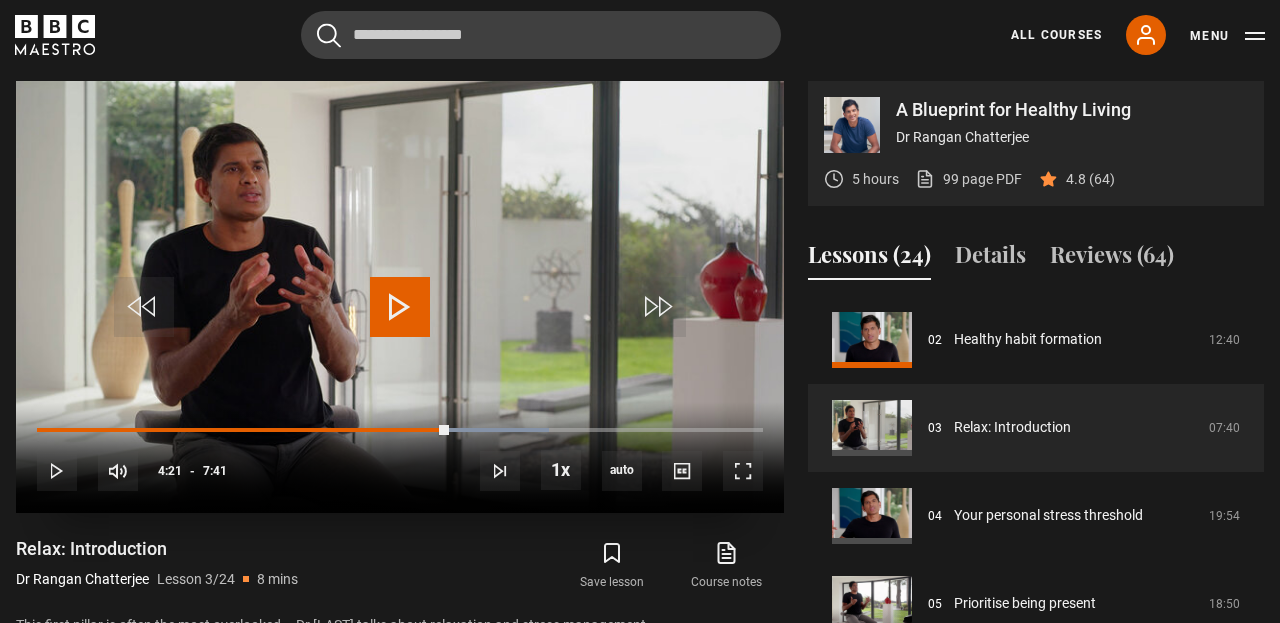 click at bounding box center (400, 307) 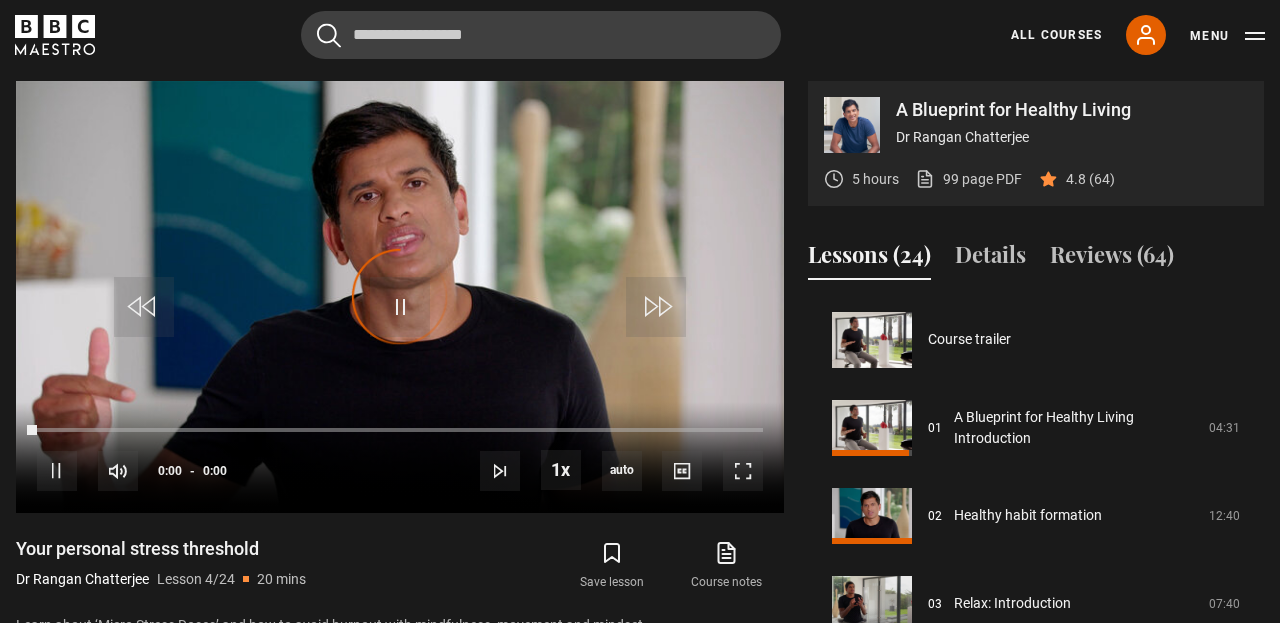 scroll, scrollTop: 264, scrollLeft: 0, axis: vertical 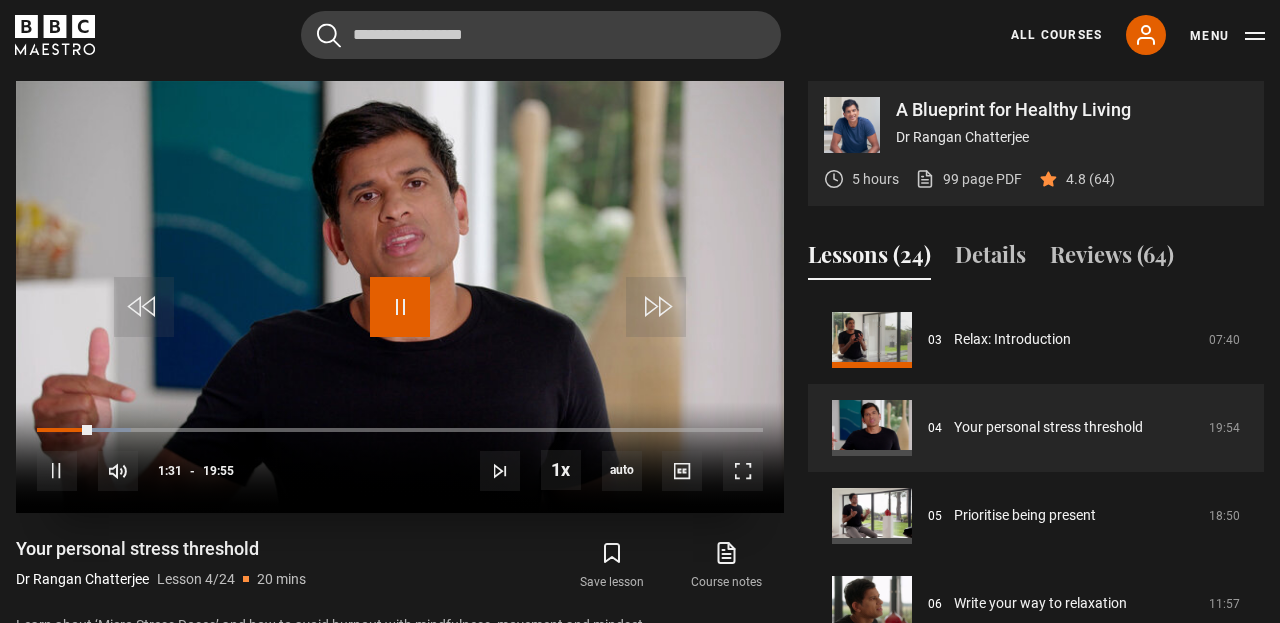 click at bounding box center (400, 307) 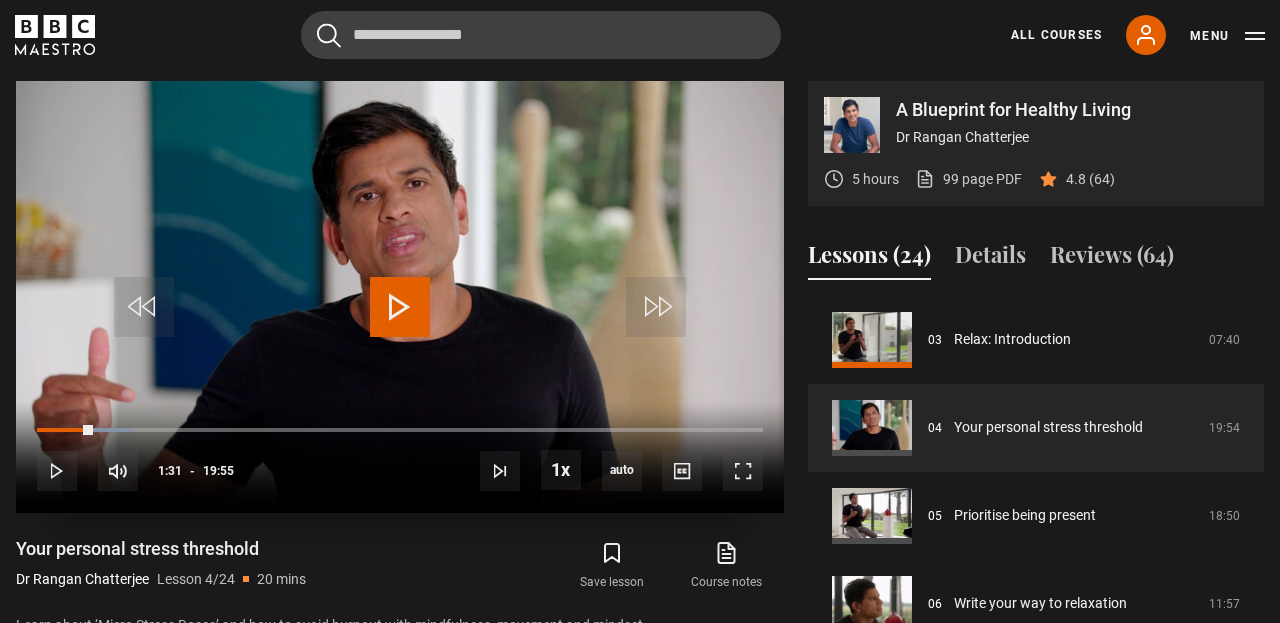 click at bounding box center [400, 307] 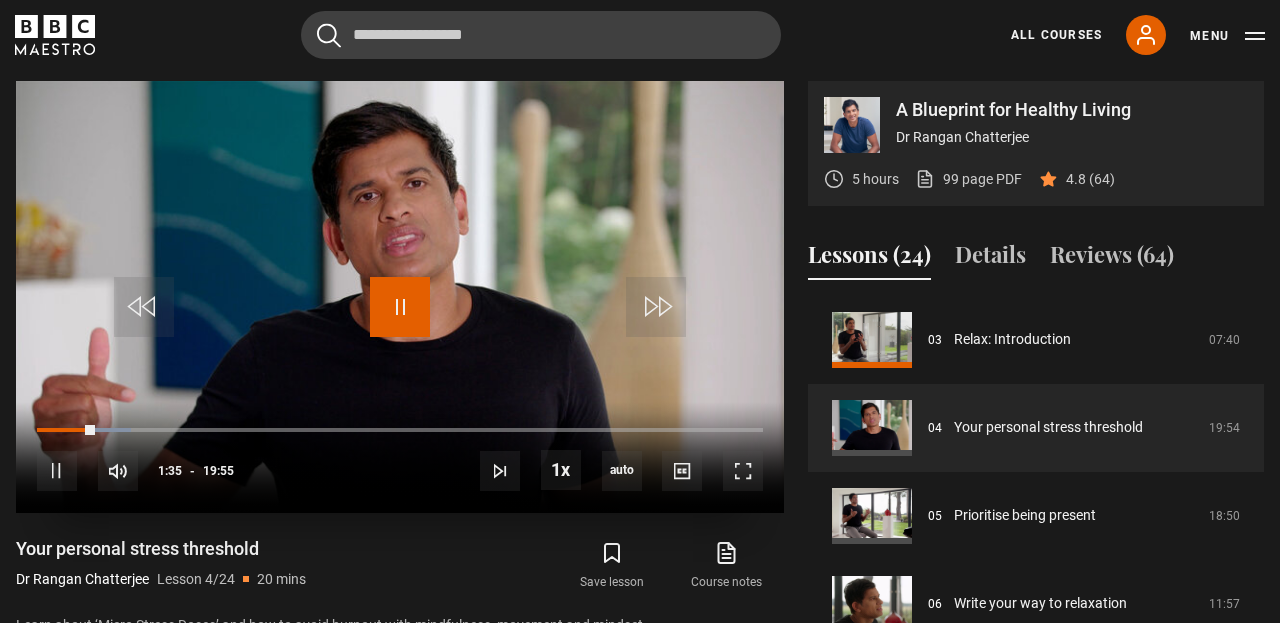 click at bounding box center [400, 307] 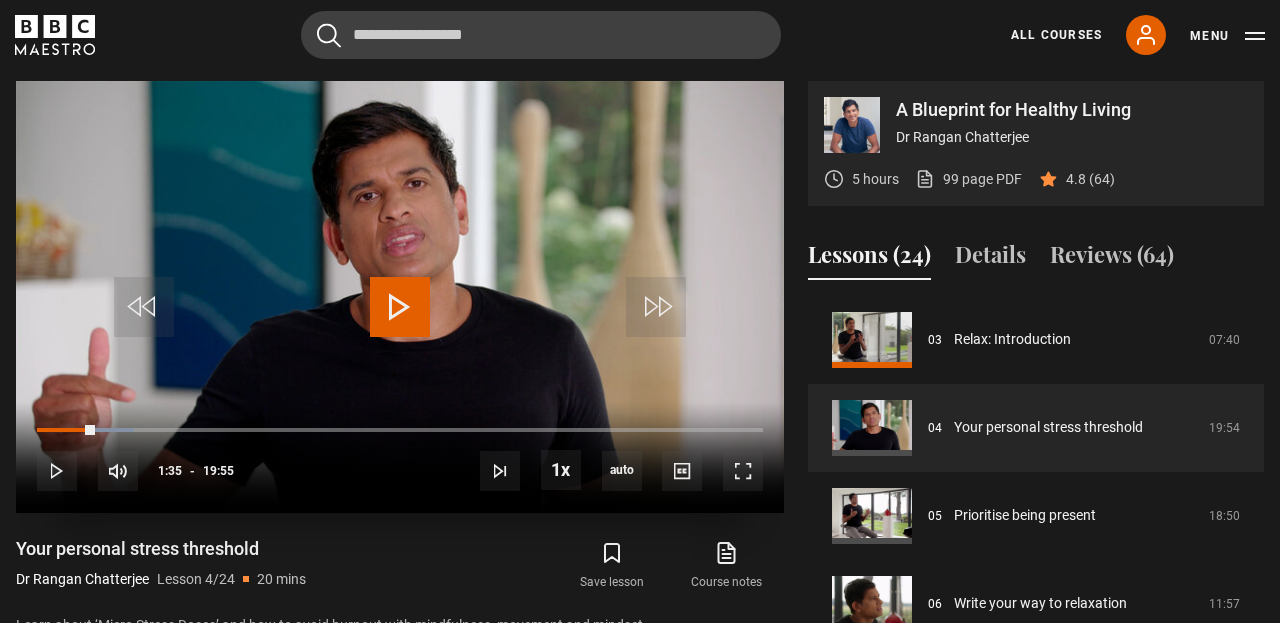 click at bounding box center [400, 307] 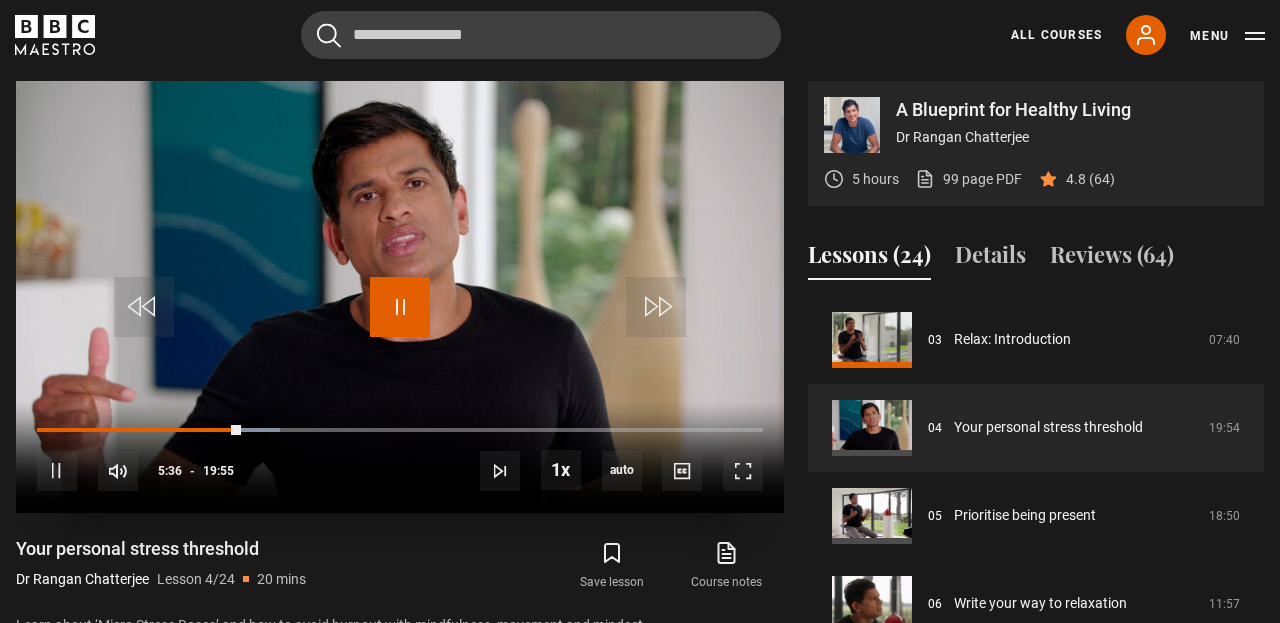 click at bounding box center [400, 307] 